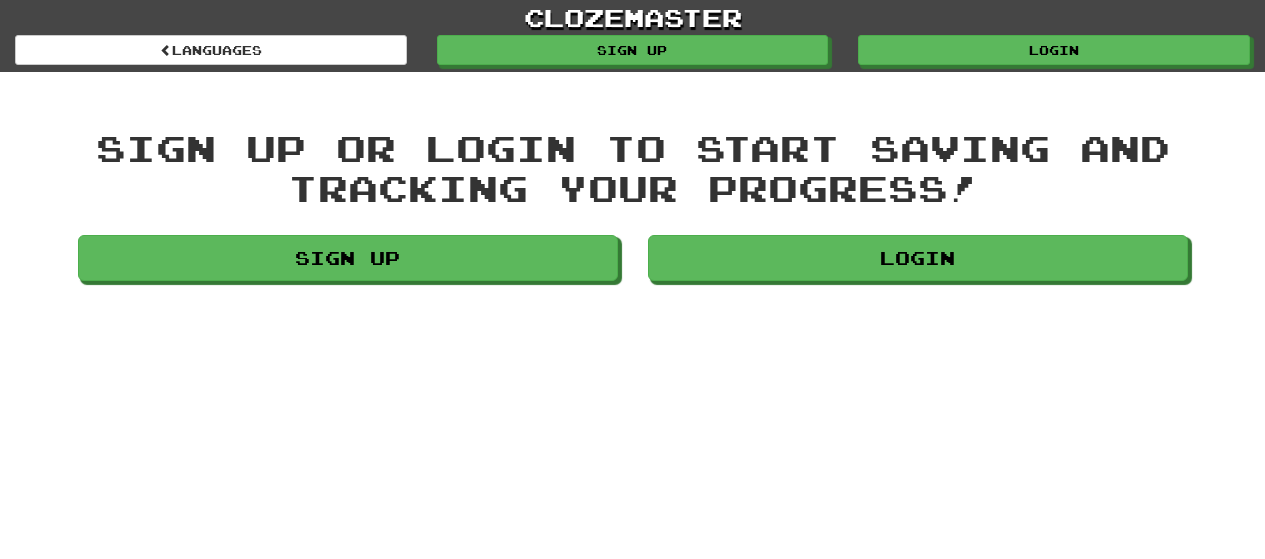 scroll, scrollTop: 0, scrollLeft: 0, axis: both 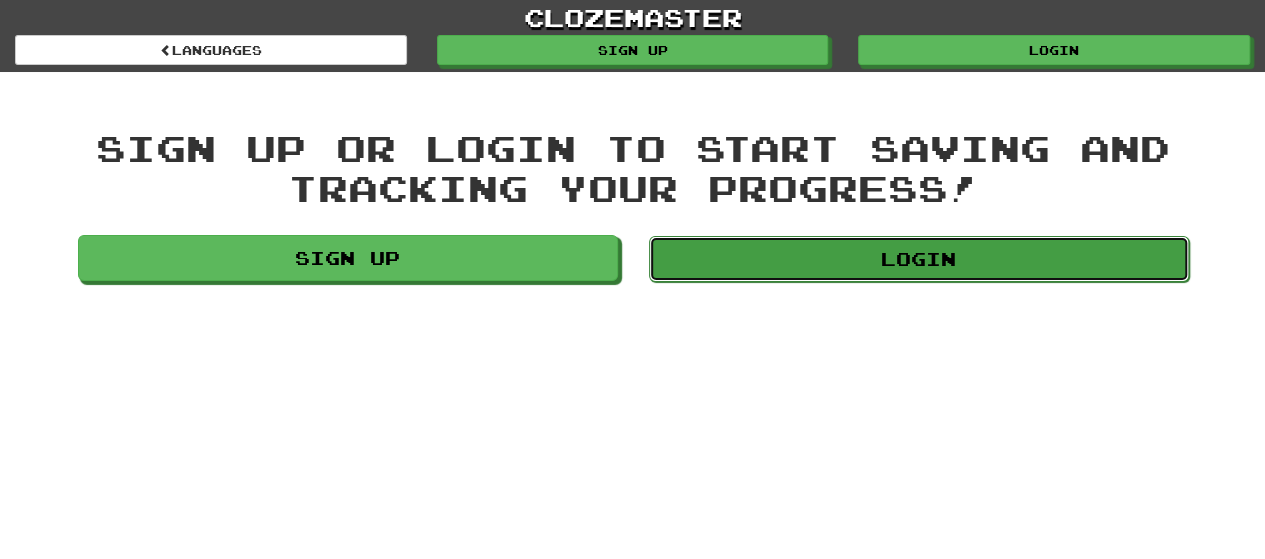 click on "Login" at bounding box center [919, 259] 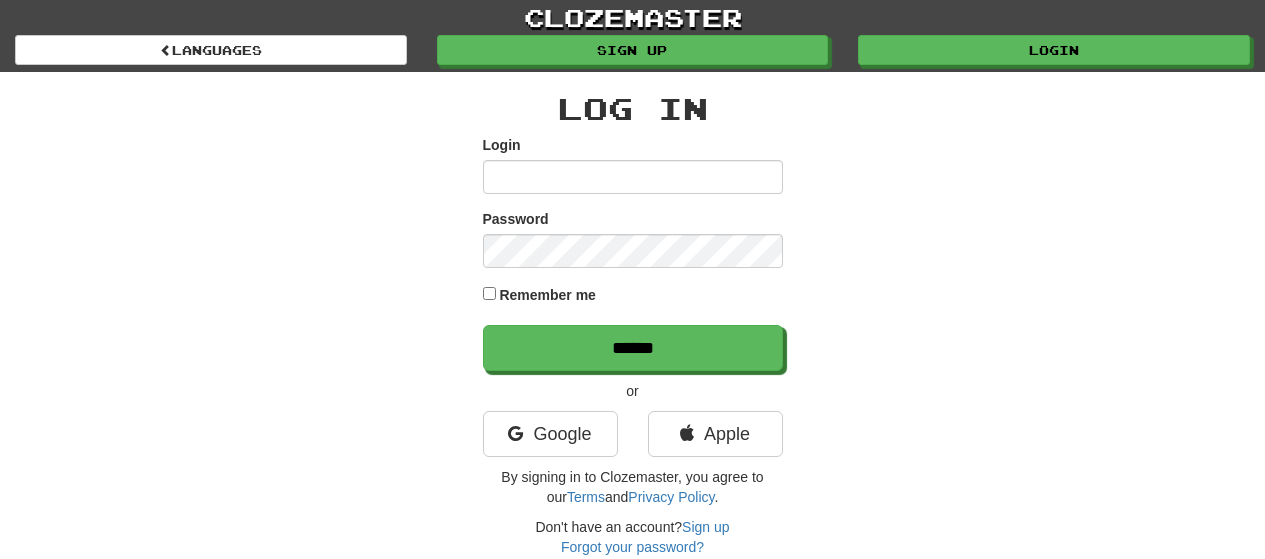 scroll, scrollTop: 0, scrollLeft: 0, axis: both 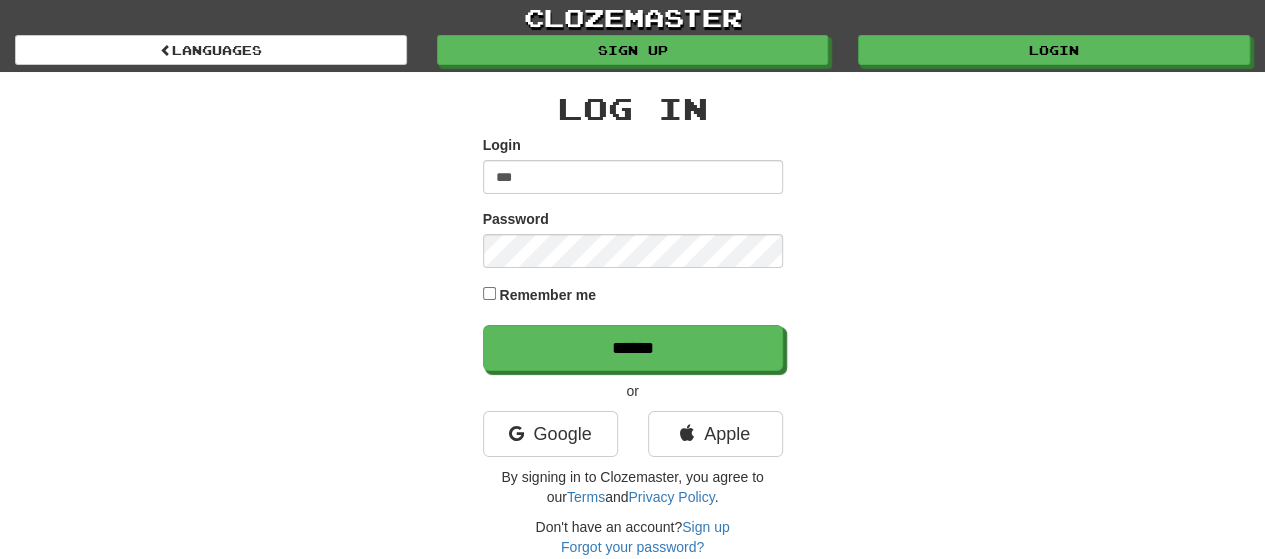 type on "**********" 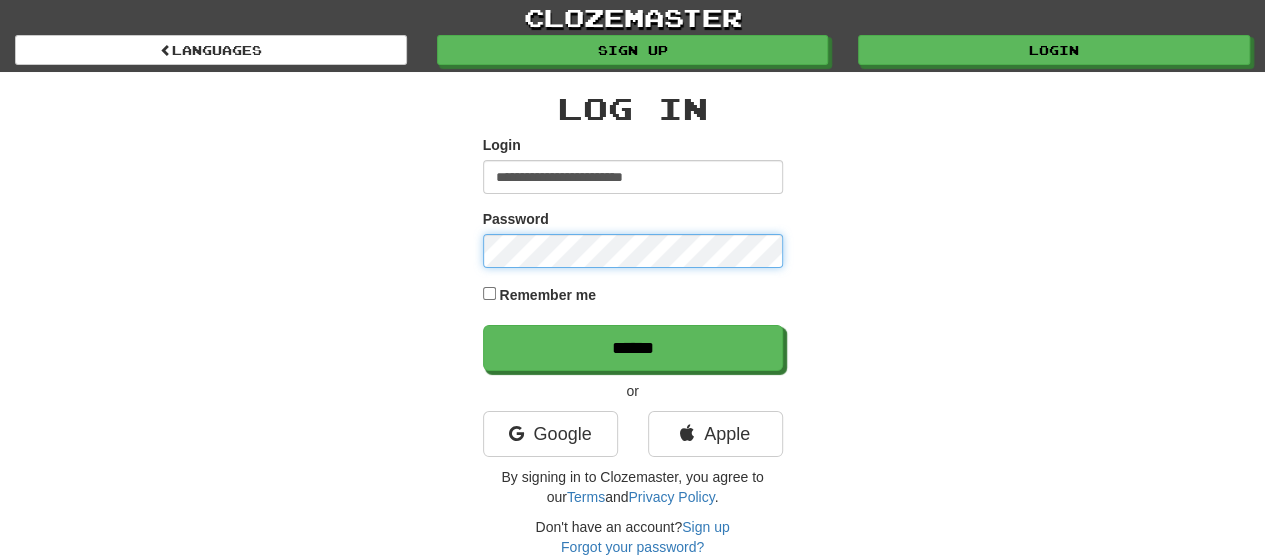 click on "******" at bounding box center (633, 348) 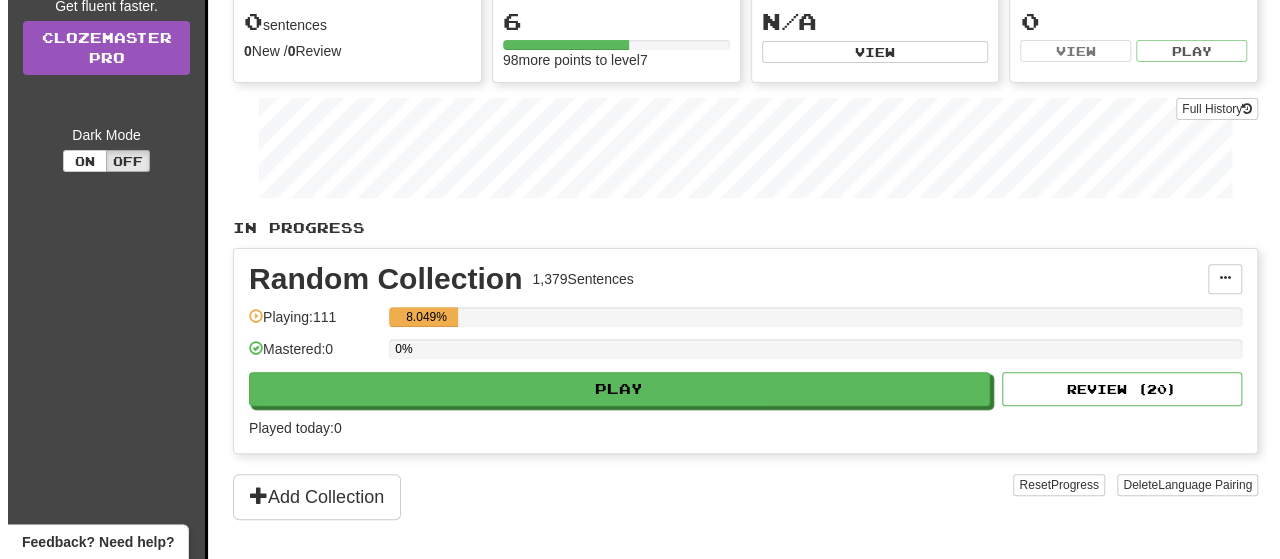 scroll, scrollTop: 225, scrollLeft: 0, axis: vertical 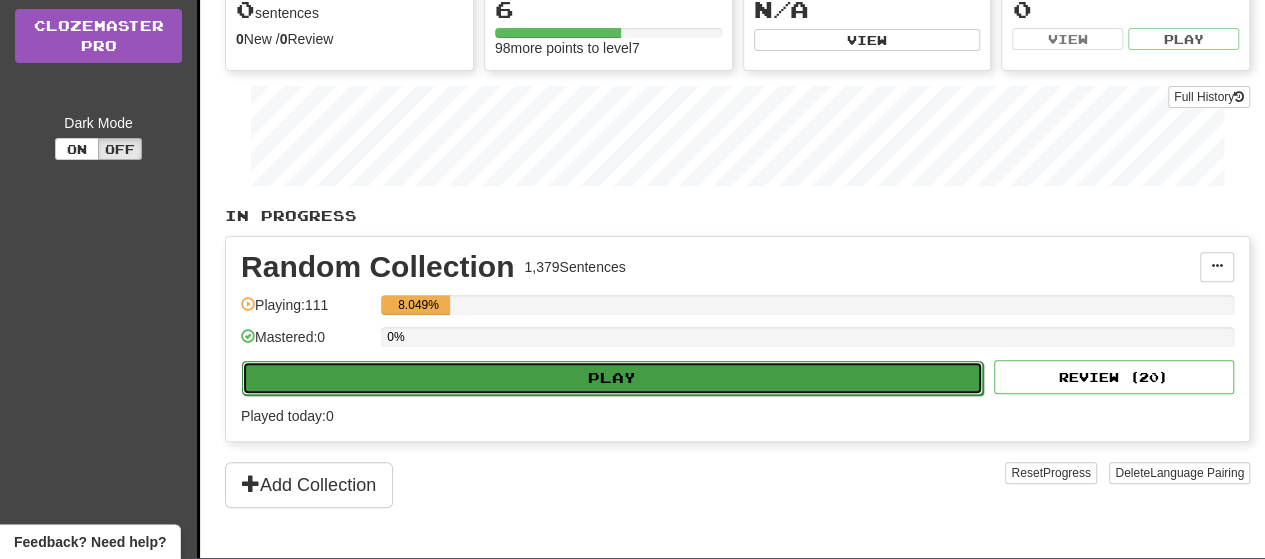 click on "Play" at bounding box center (612, 378) 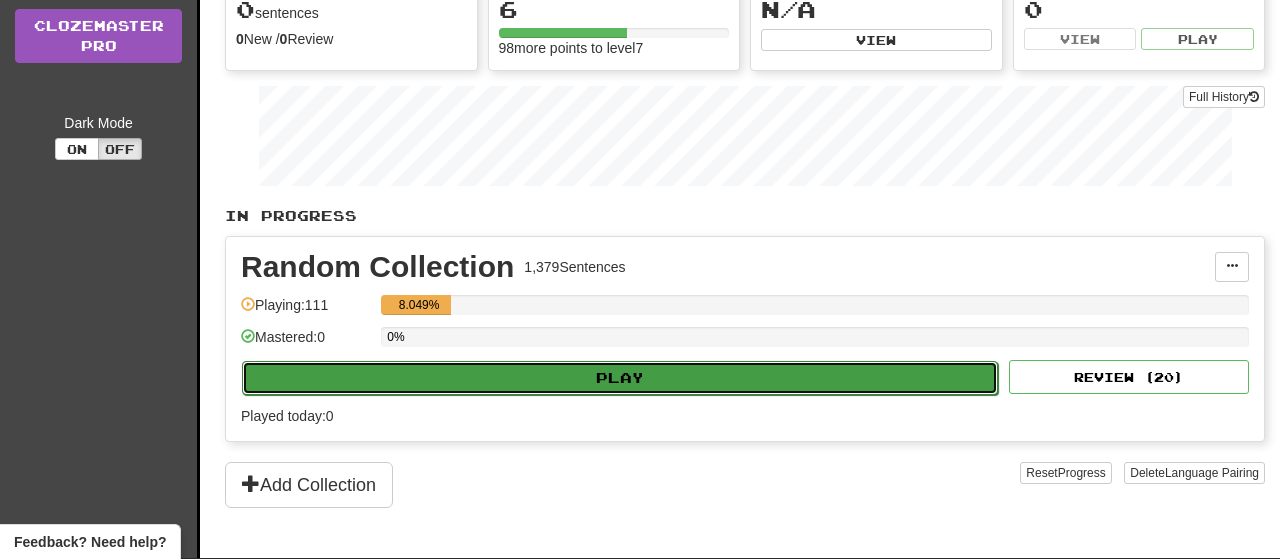 select on "**" 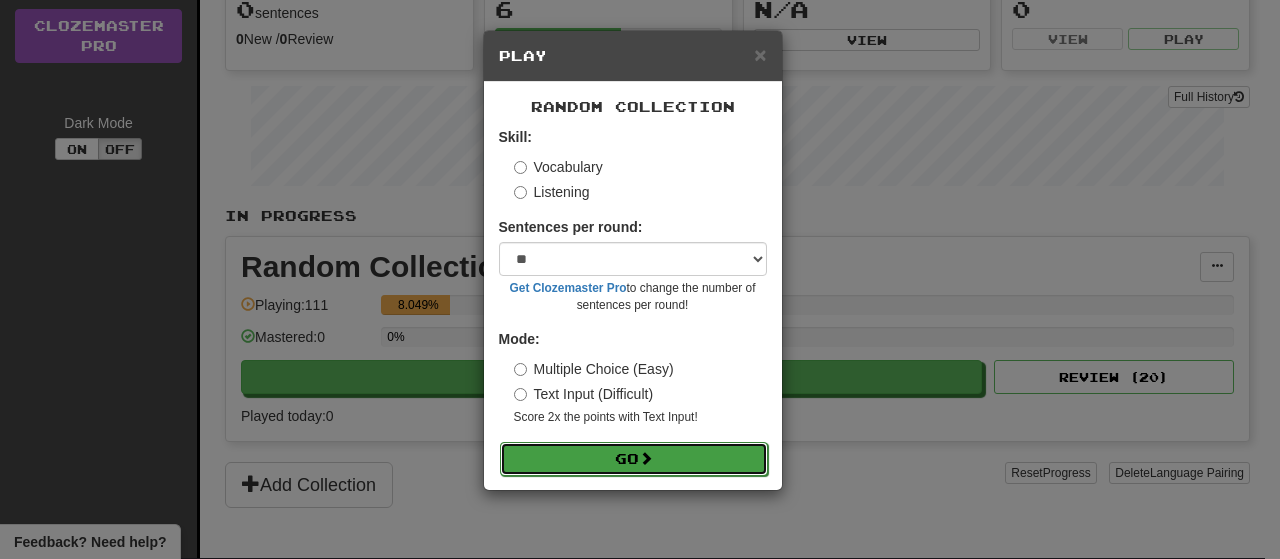 click on "Go" at bounding box center (634, 459) 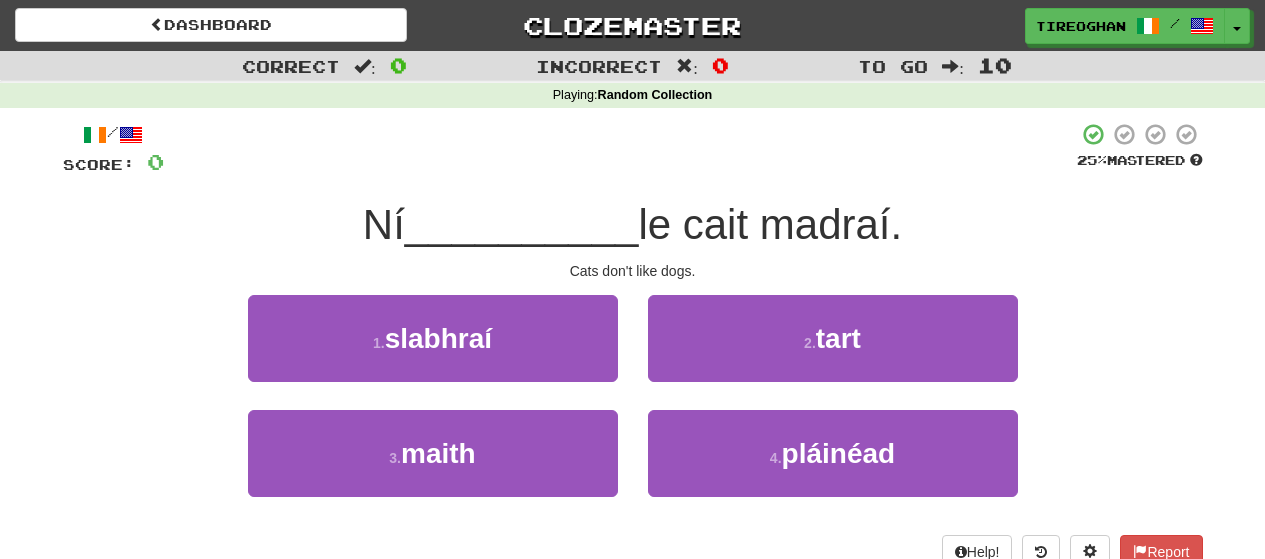 scroll, scrollTop: 0, scrollLeft: 0, axis: both 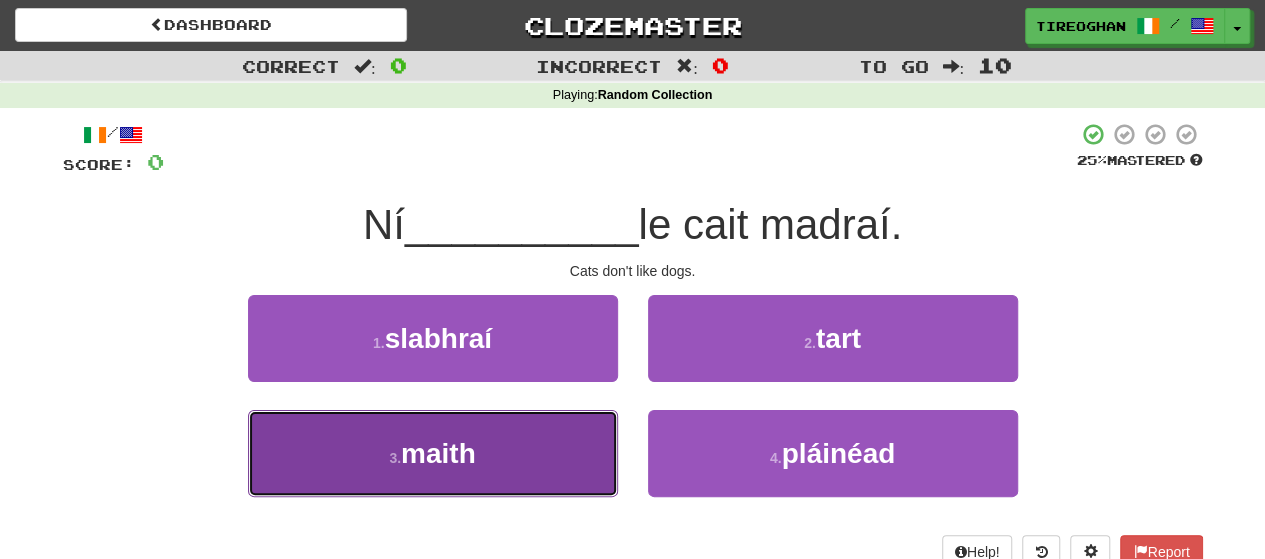 click on "3 .  maith" at bounding box center [433, 453] 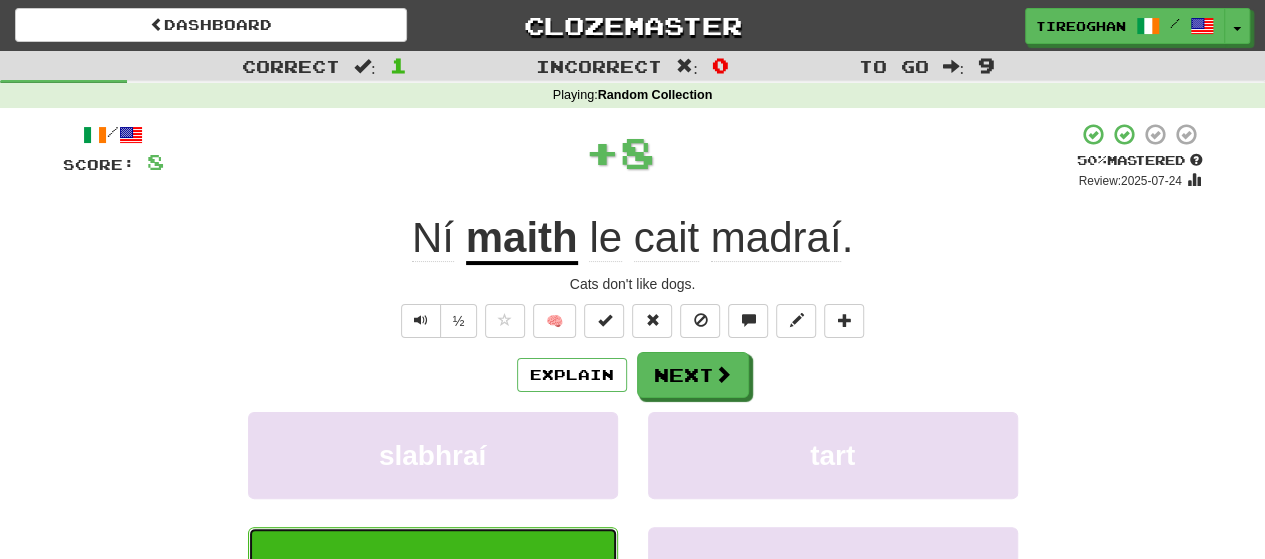 type 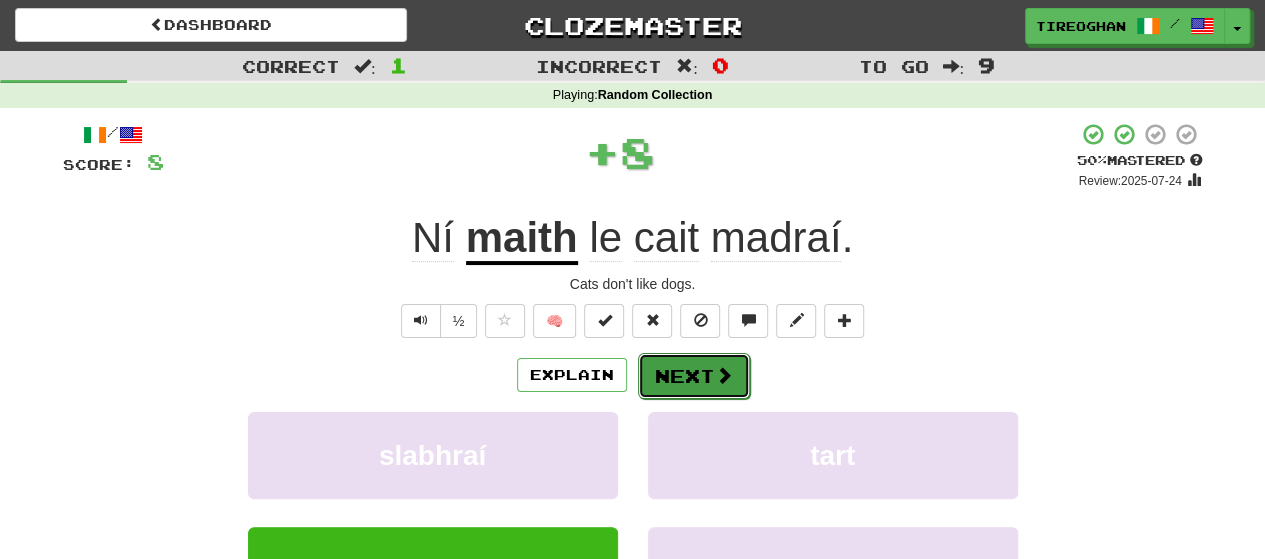 click at bounding box center [724, 375] 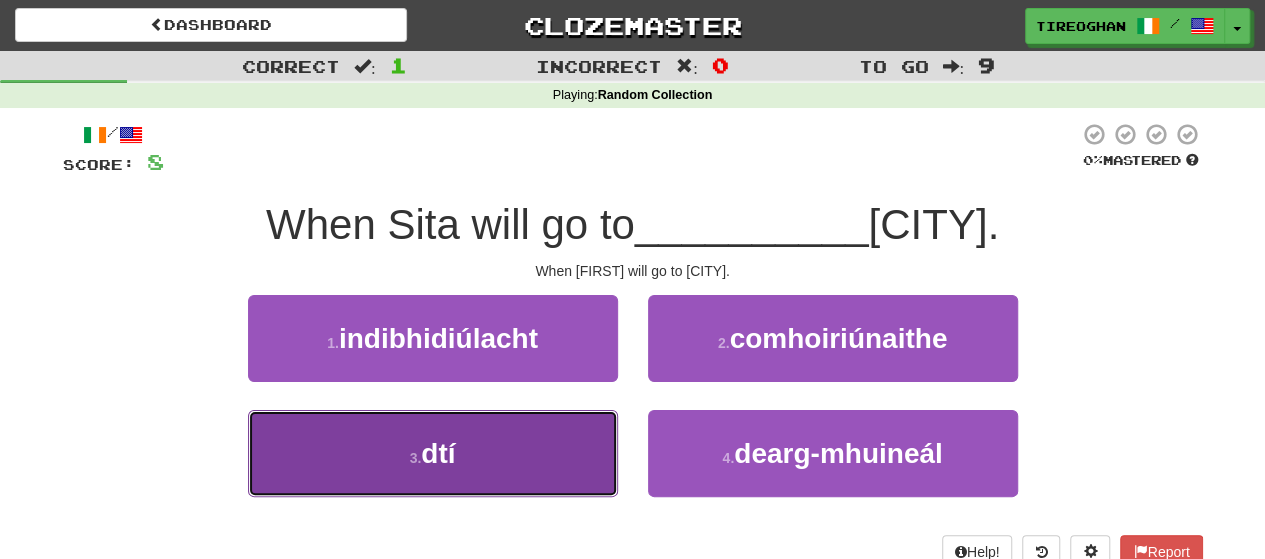click on "3 .  dtí" at bounding box center [433, 453] 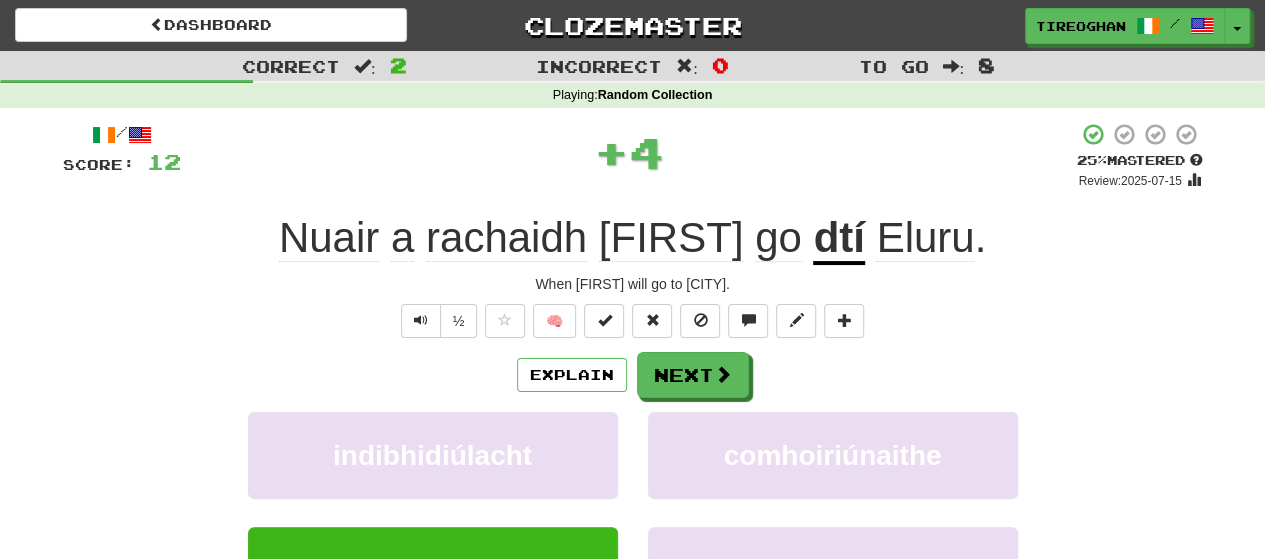 click on "Explain Next indibhidiúlacht comhoiriúnaithe dtí dearg-mhuineál Learn more: indibhidiúlacht comhoiriúnaithe dtí dearg-mhuineál" at bounding box center (633, 512) 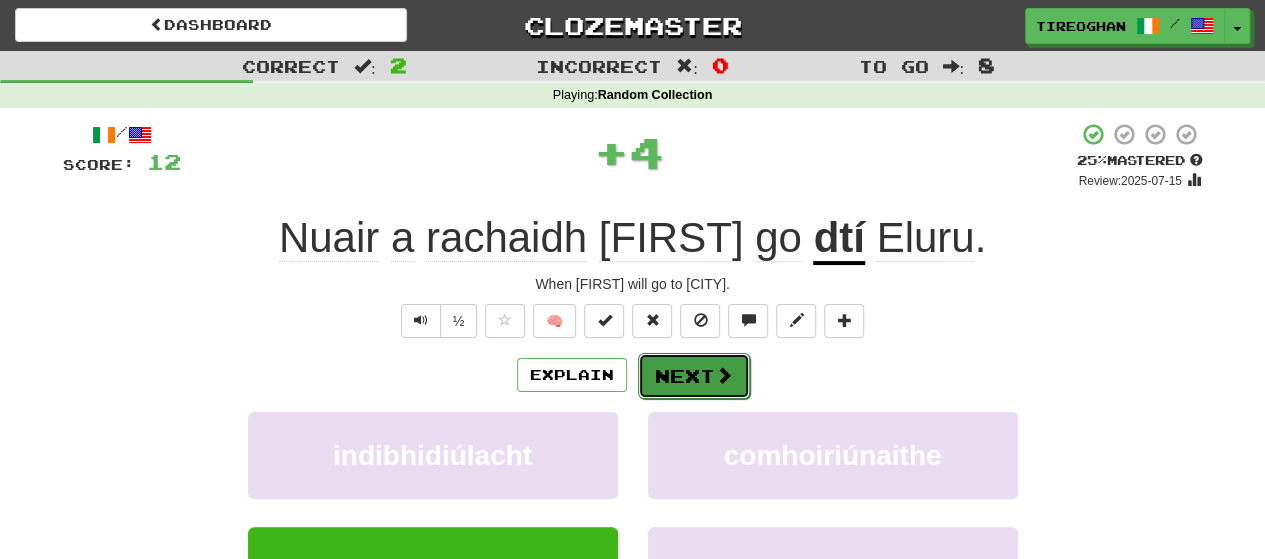 click on "Next" at bounding box center [694, 376] 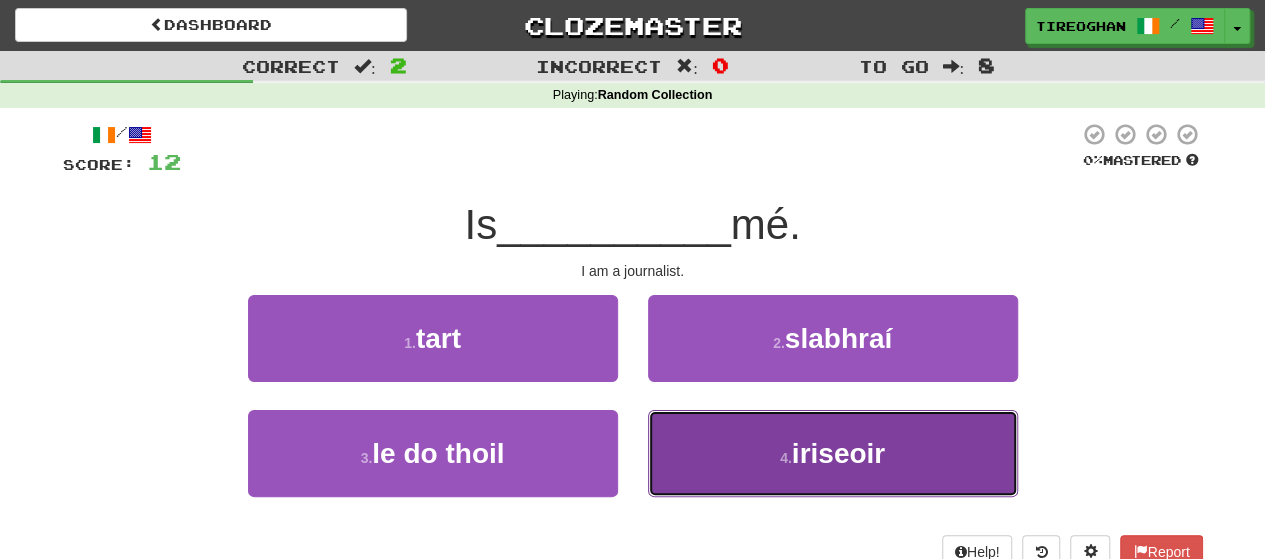 click on "4 .  iriseoir" at bounding box center (833, 453) 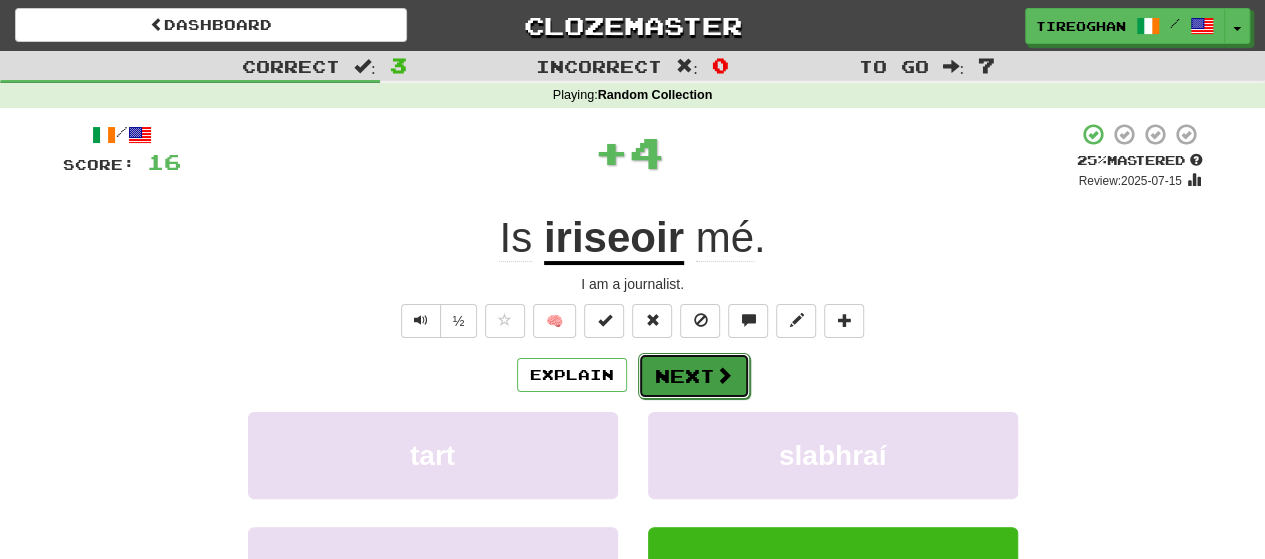 click on "Next" at bounding box center (694, 376) 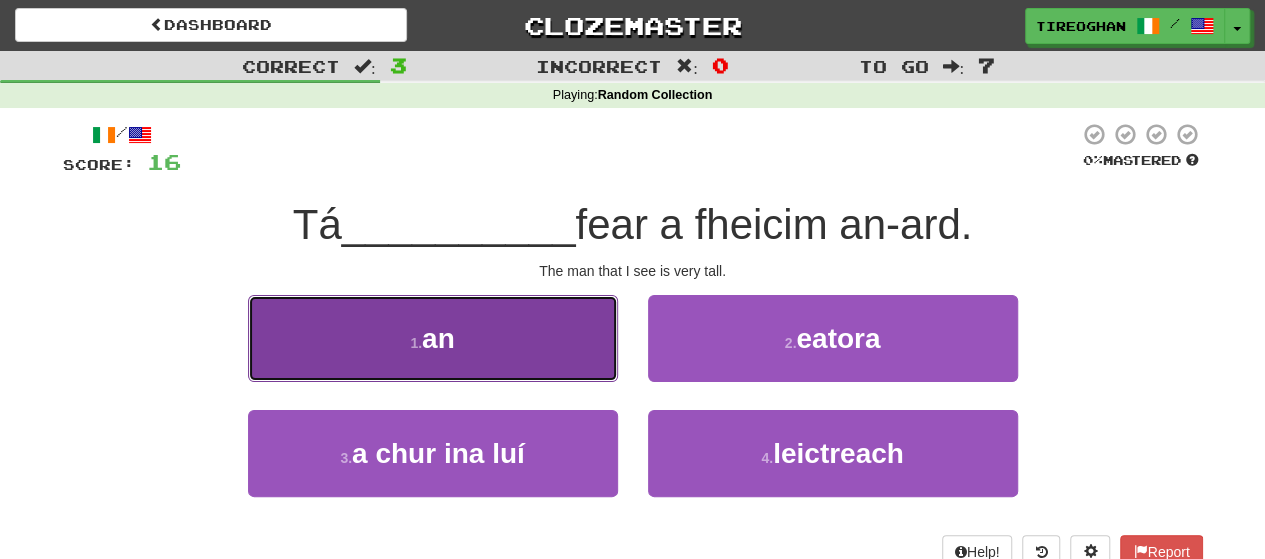 click on "1 .  an" at bounding box center (433, 338) 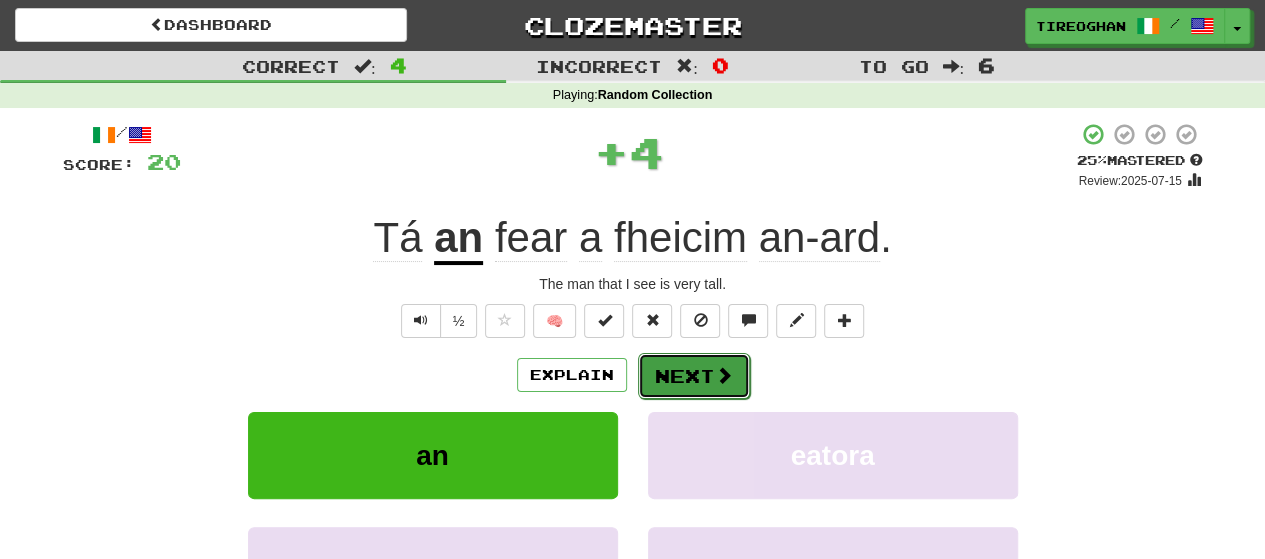click on "Next" at bounding box center [694, 376] 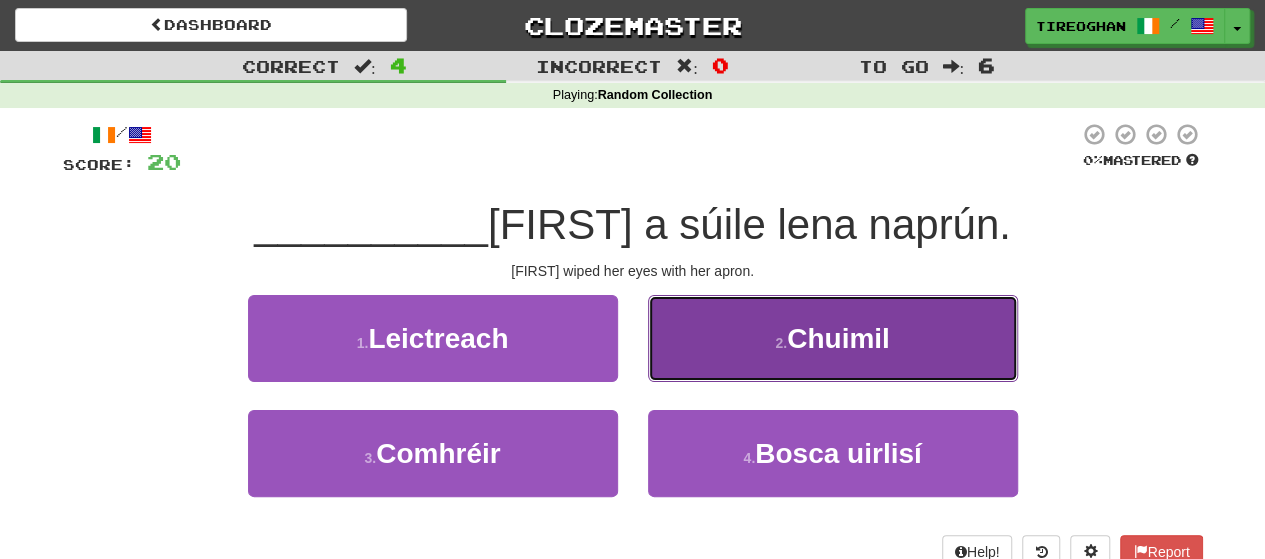 click on "2 .  Chuimil" at bounding box center [833, 338] 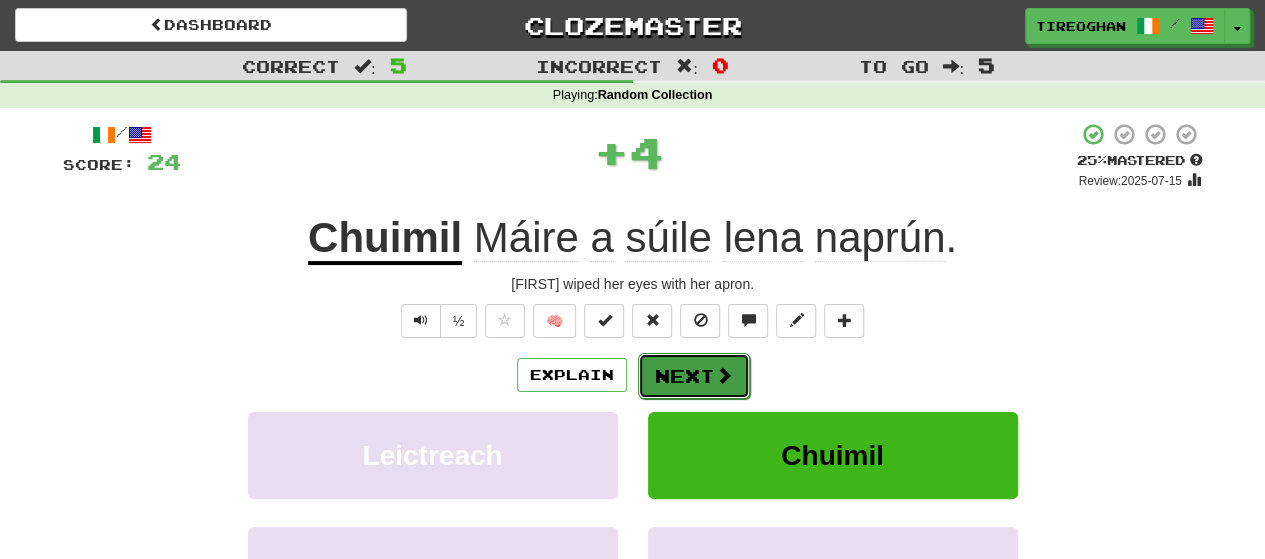 click on "Next" at bounding box center (694, 376) 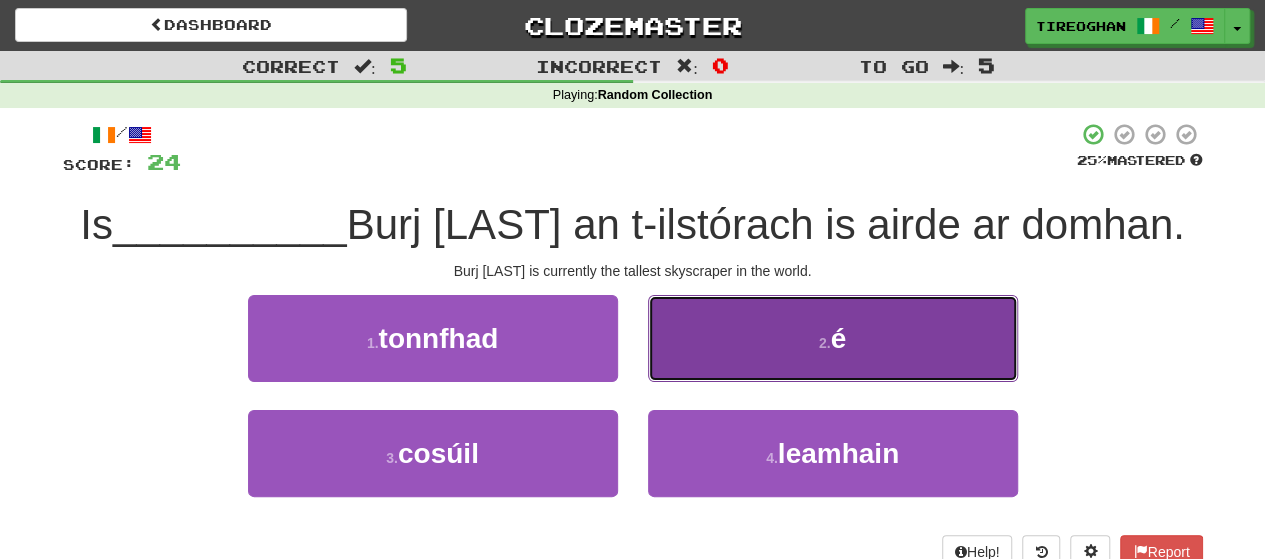 click on "2 .  é" at bounding box center (833, 338) 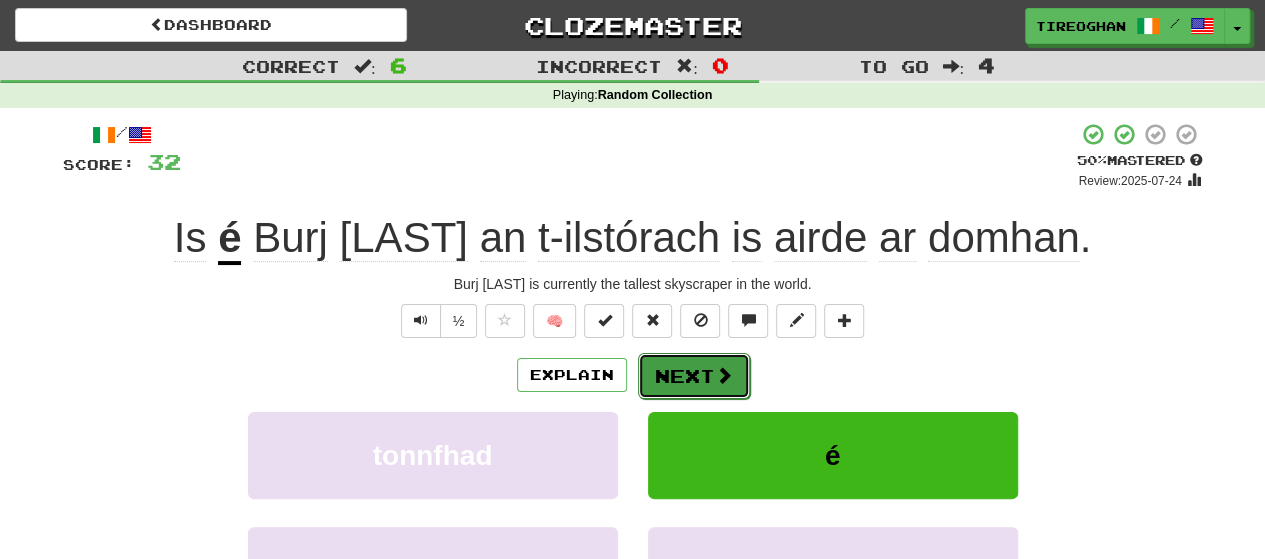 click on "Next" at bounding box center [694, 376] 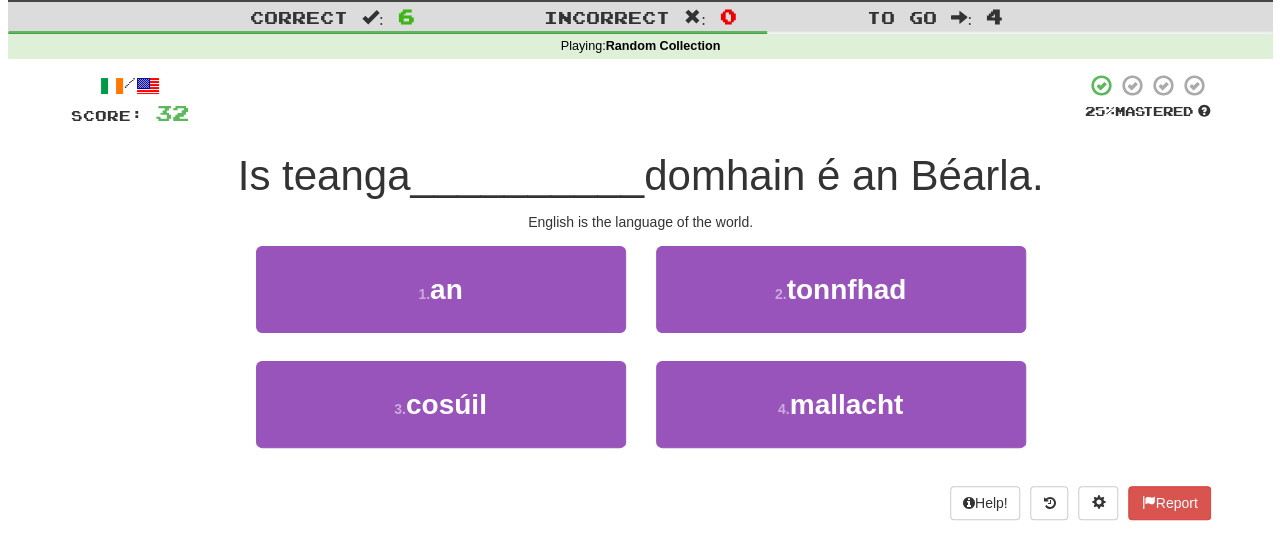 scroll, scrollTop: 50, scrollLeft: 0, axis: vertical 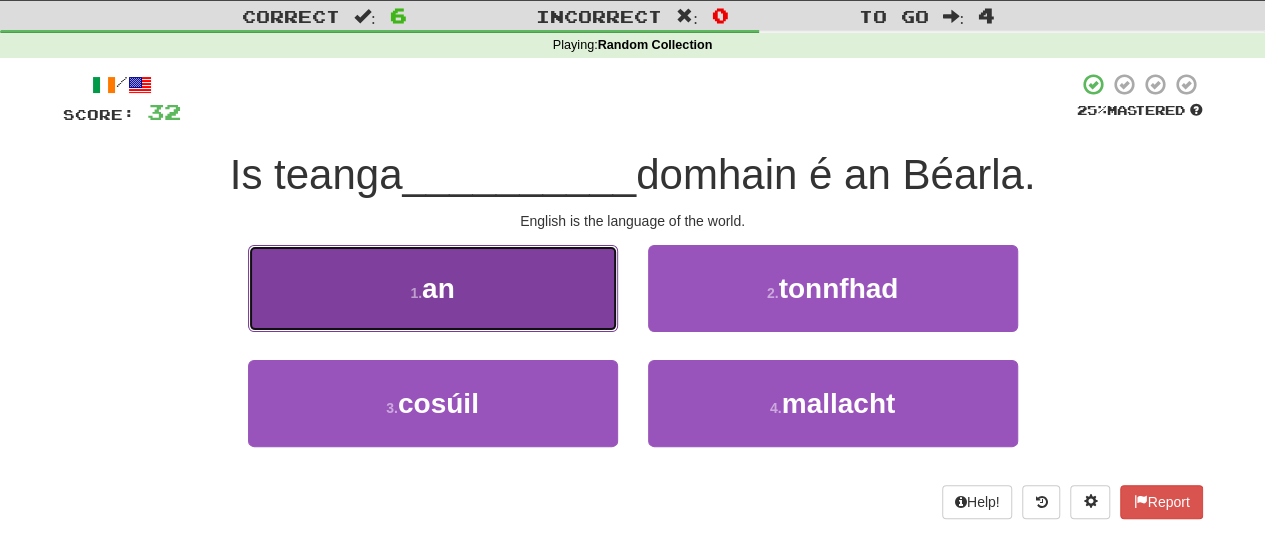 click on "1 .  an" at bounding box center [433, 288] 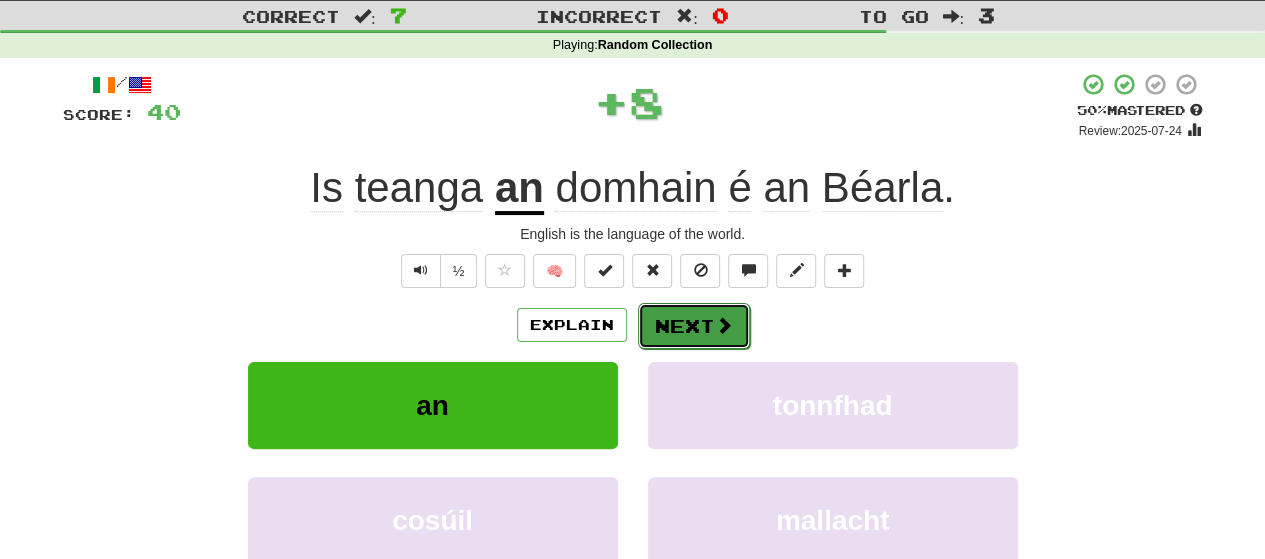 click on "Next" at bounding box center [694, 326] 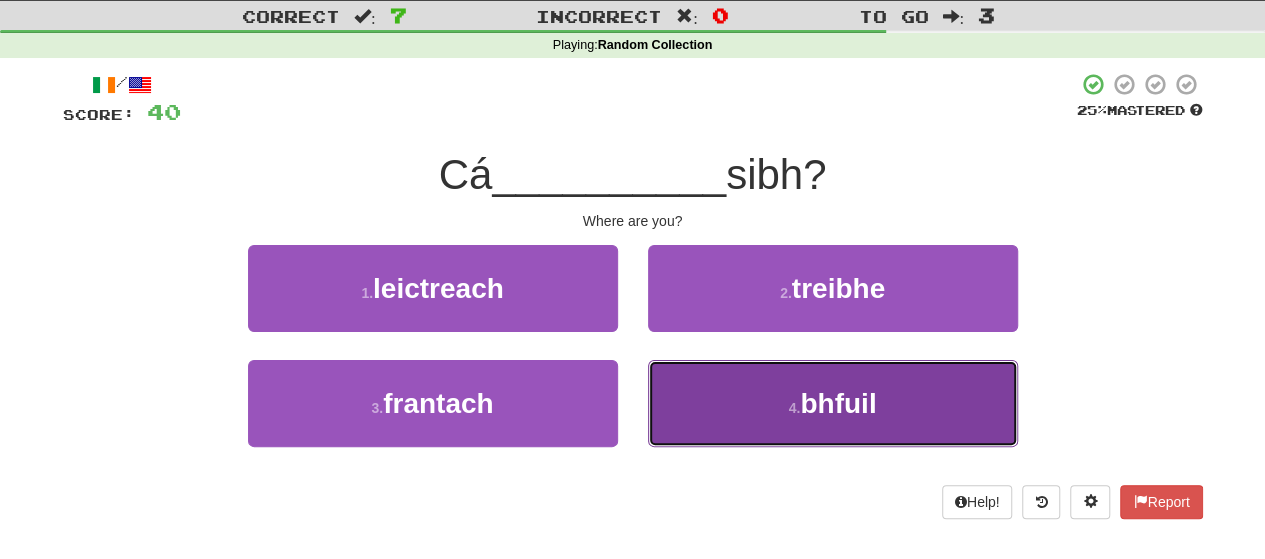 click on "4 .  bhfuil" at bounding box center (833, 403) 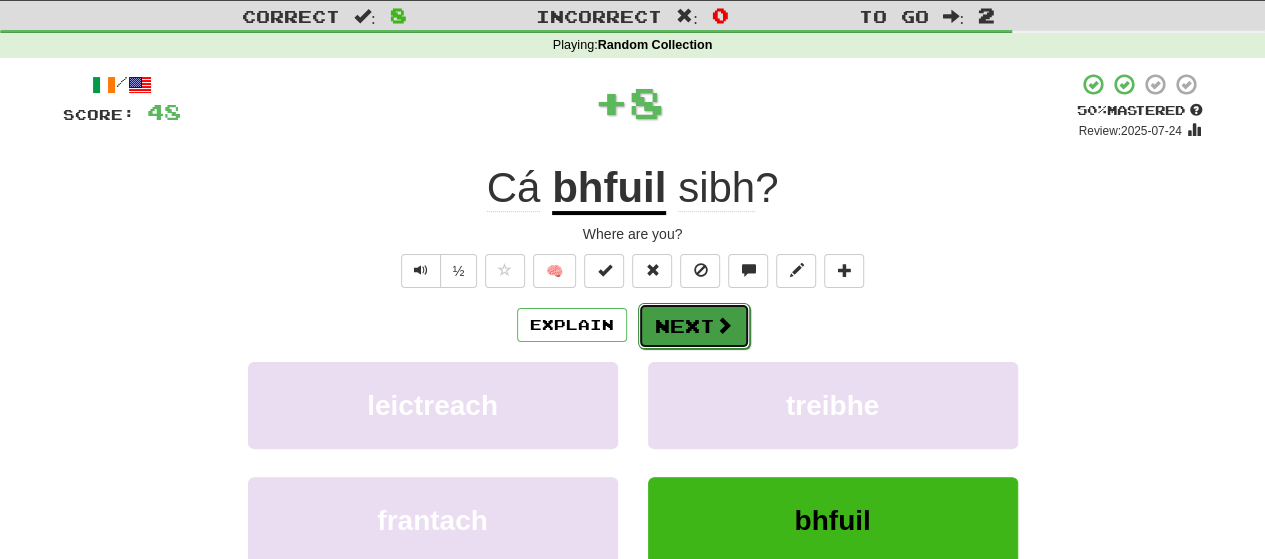 click on "Next" at bounding box center [694, 326] 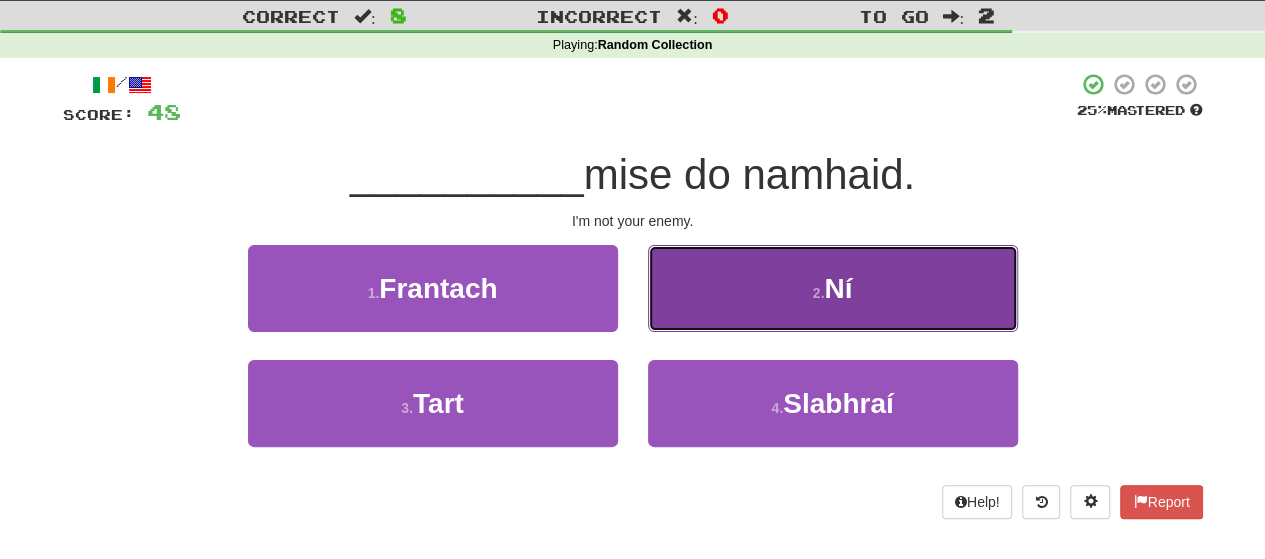 click on "2 .  Ní" at bounding box center (833, 288) 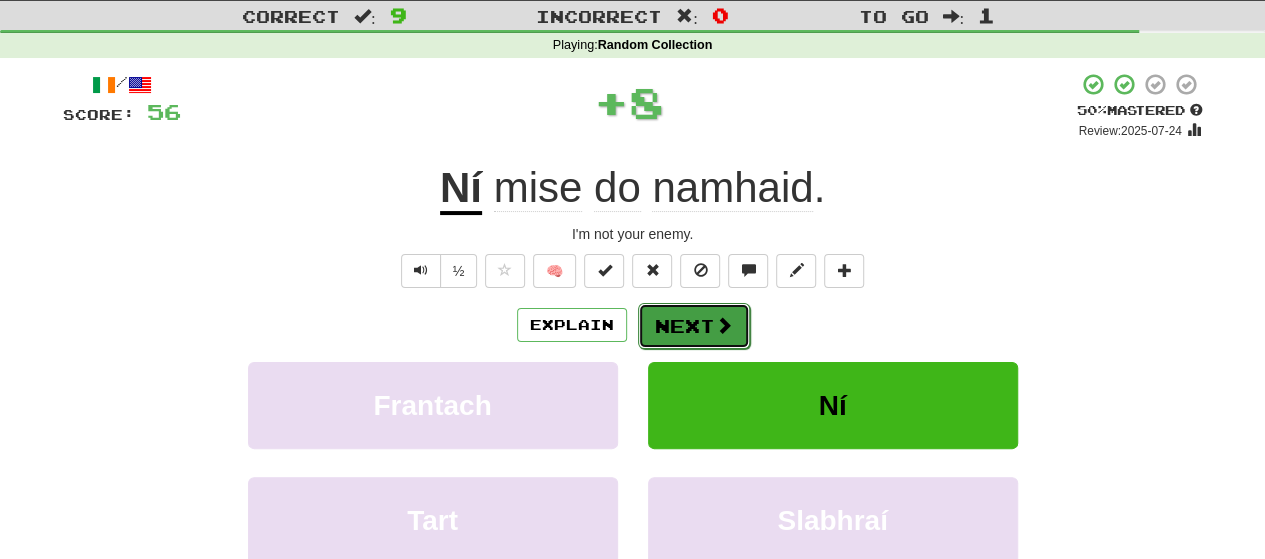 click at bounding box center (724, 325) 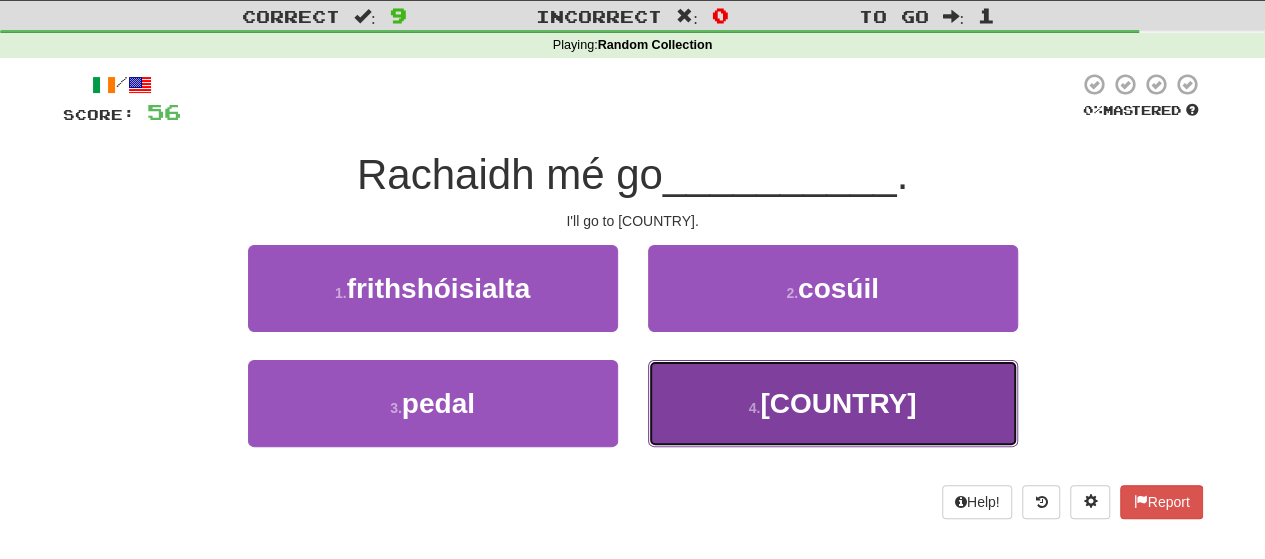 click on "4 .  hÉirinn" at bounding box center [833, 403] 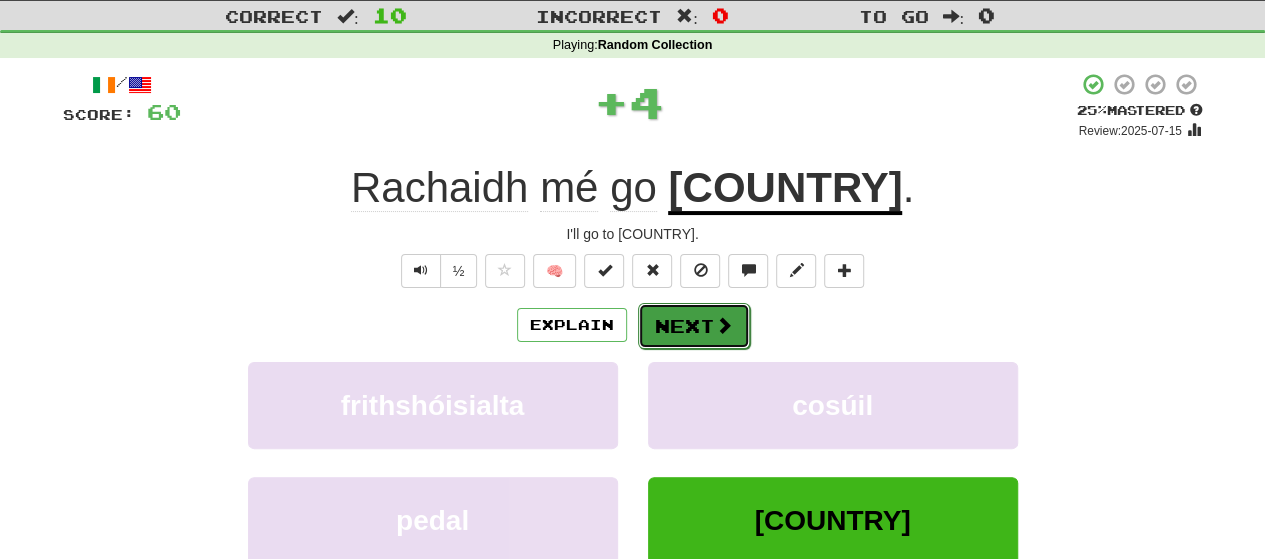 click on "Next" at bounding box center (694, 326) 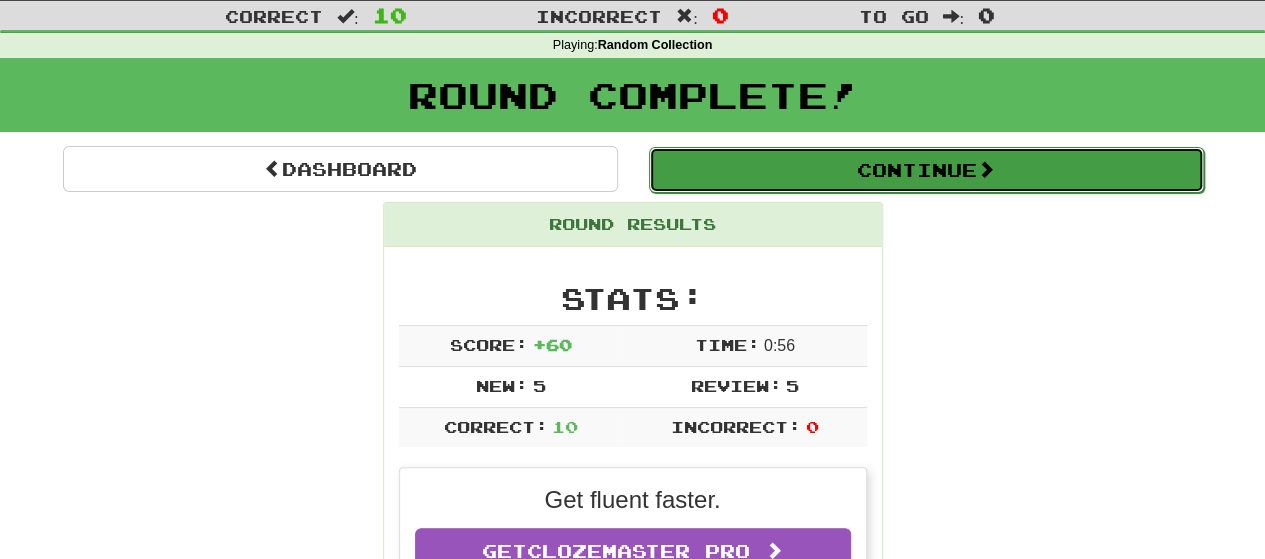 click on "Continue" at bounding box center (926, 170) 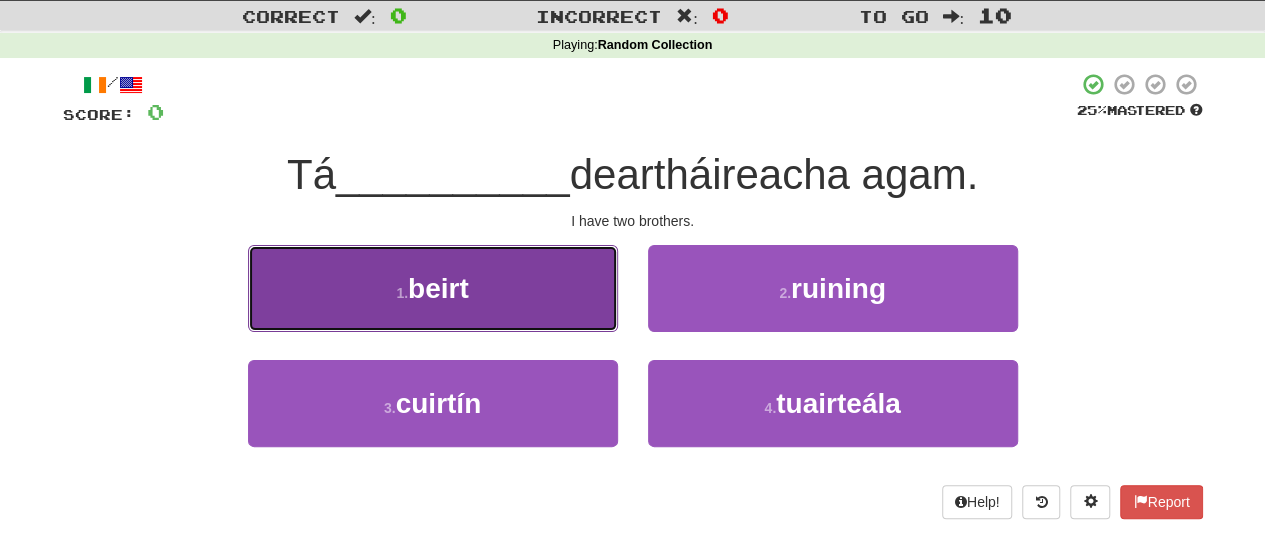 click on "1 .  beirt" at bounding box center (433, 288) 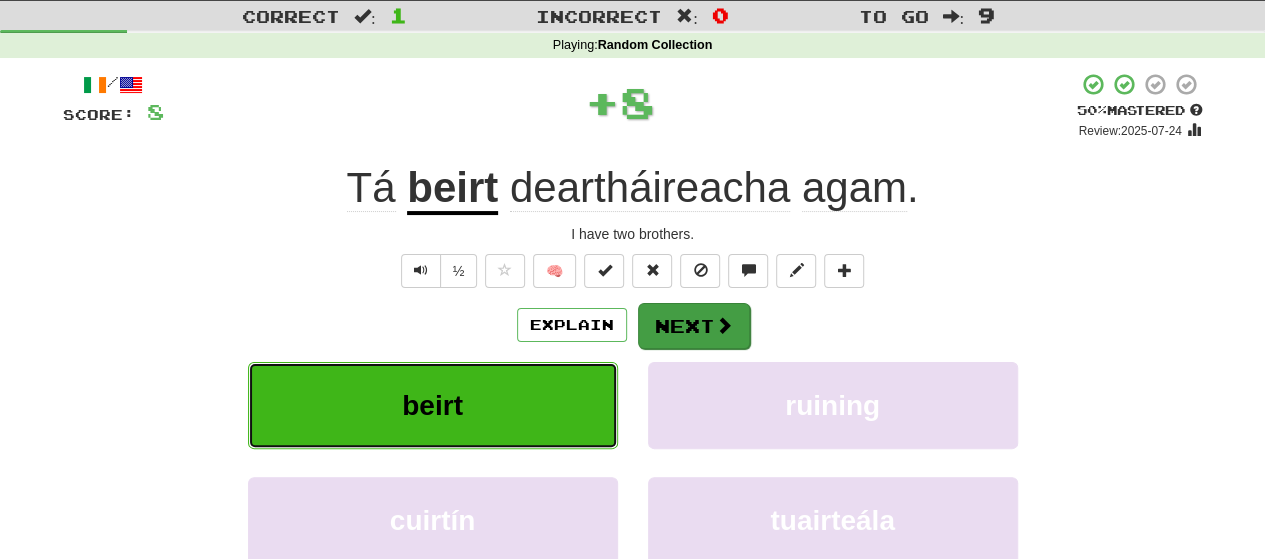 type 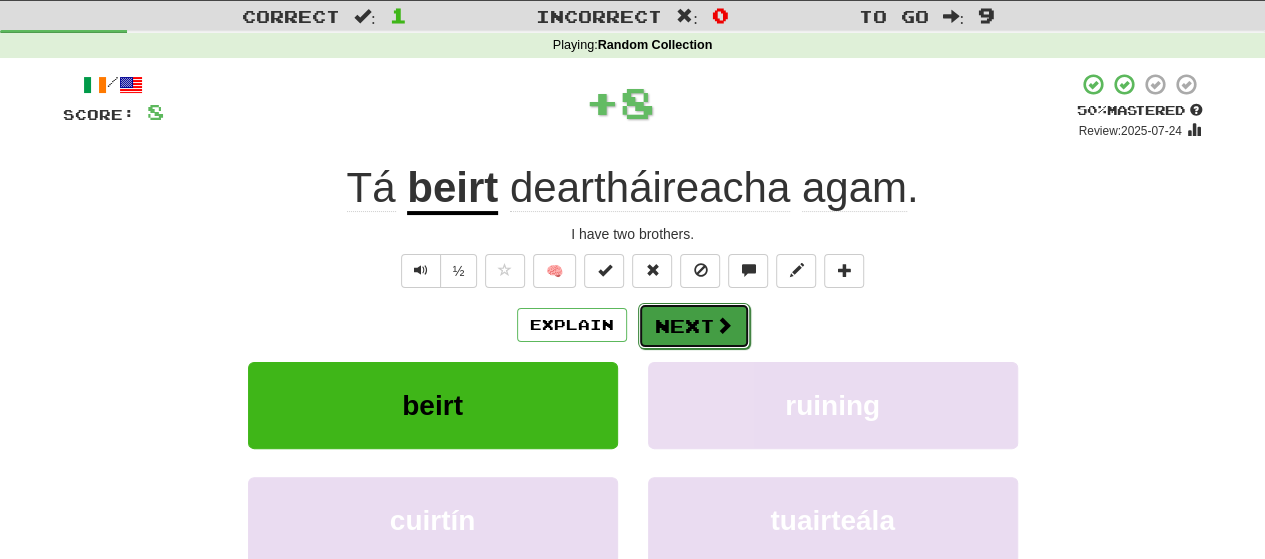 click on "Next" at bounding box center [694, 326] 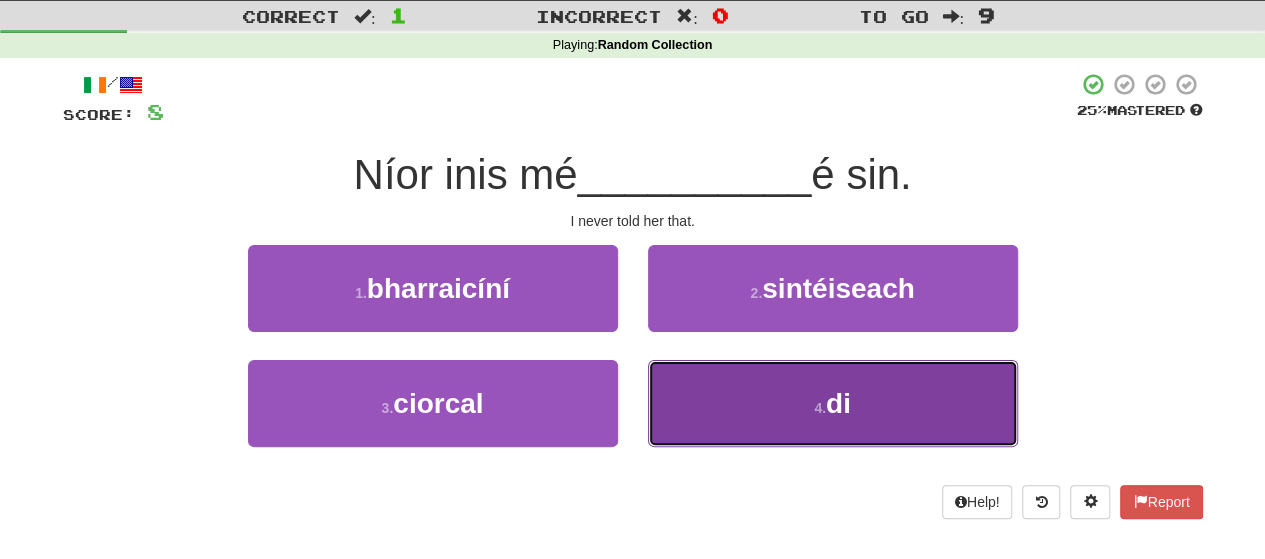 click on "4 .  di" at bounding box center [833, 403] 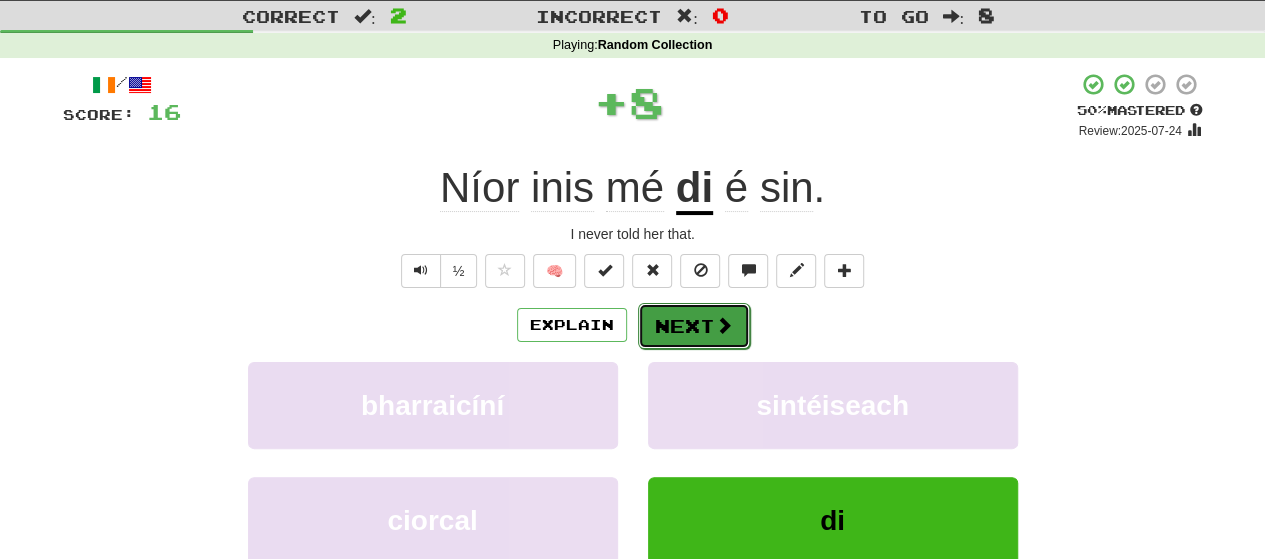click on "Next" at bounding box center (694, 326) 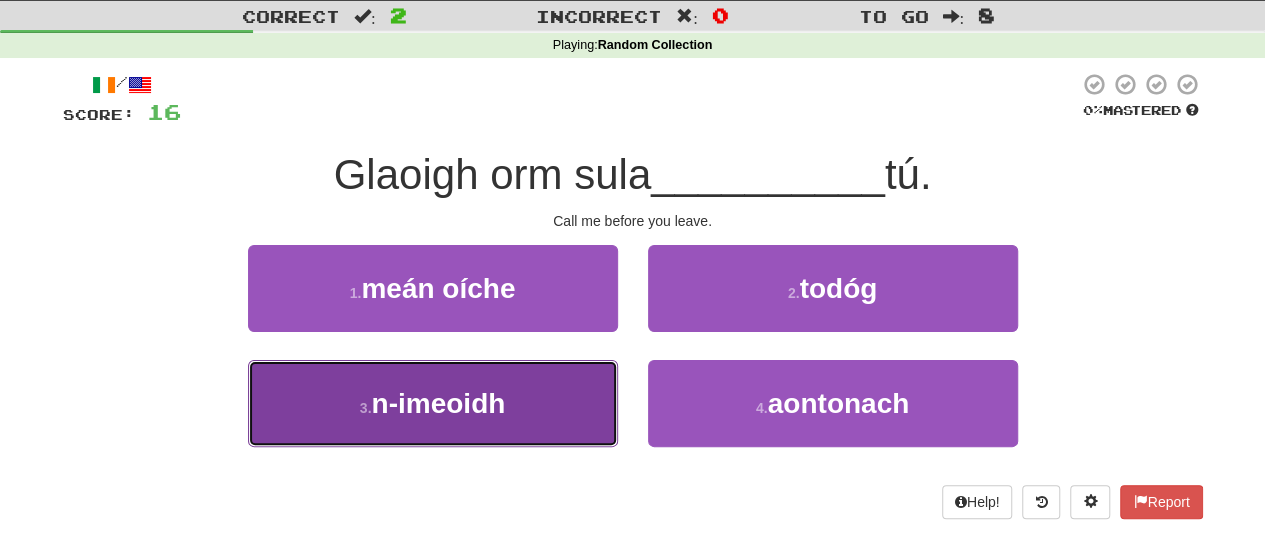 click on "3 .  n-imeoidh" at bounding box center (433, 403) 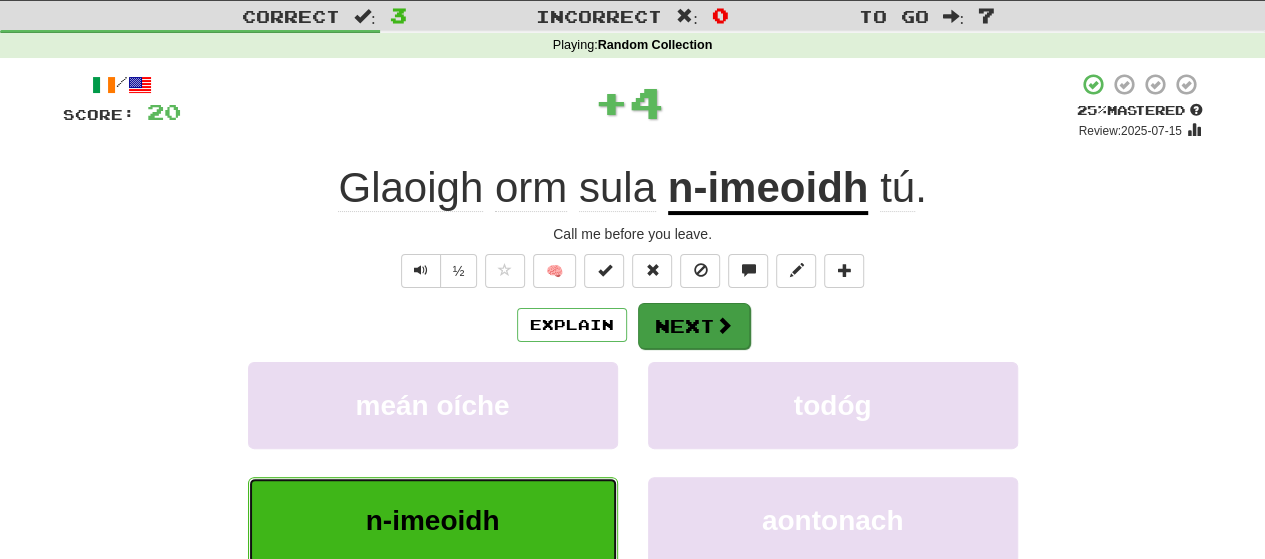 type 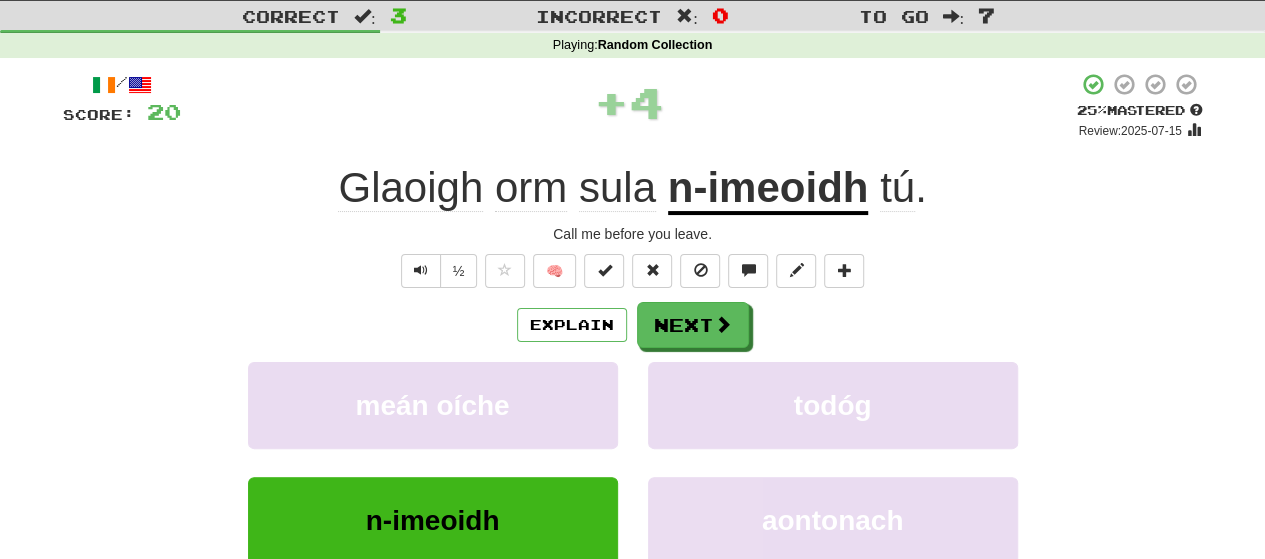 click on "sula" 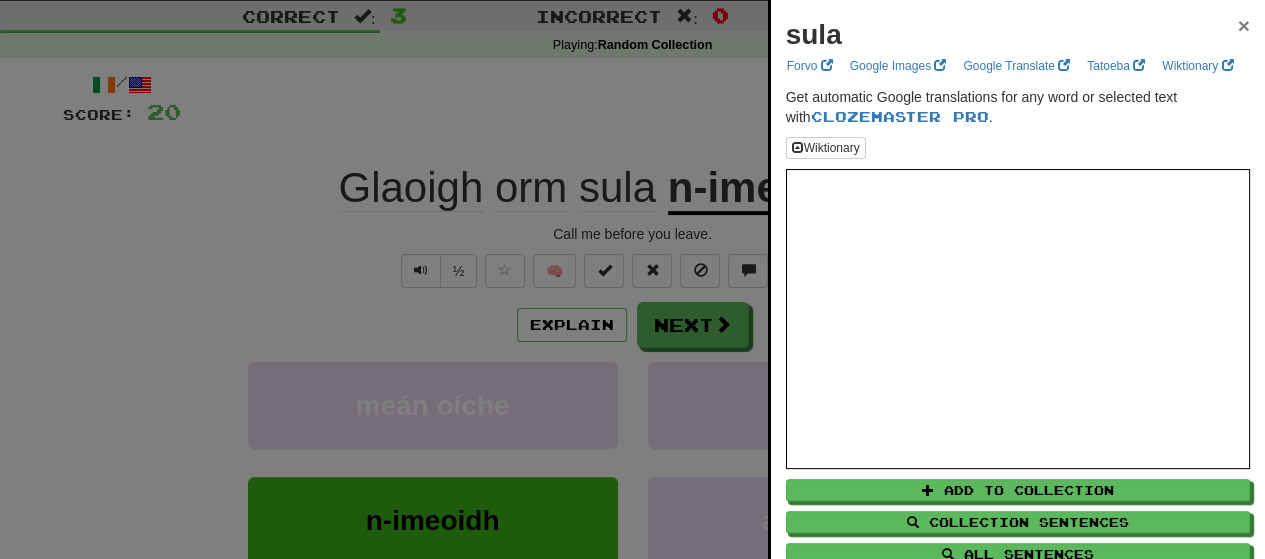 click on "×" at bounding box center [1244, 25] 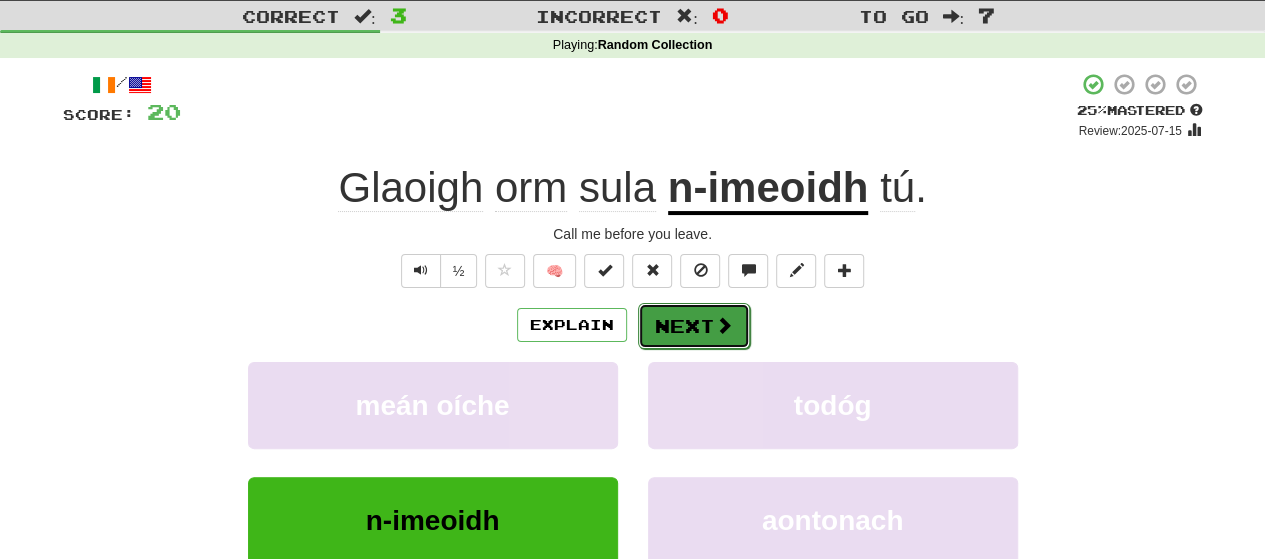 click on "Next" at bounding box center (694, 326) 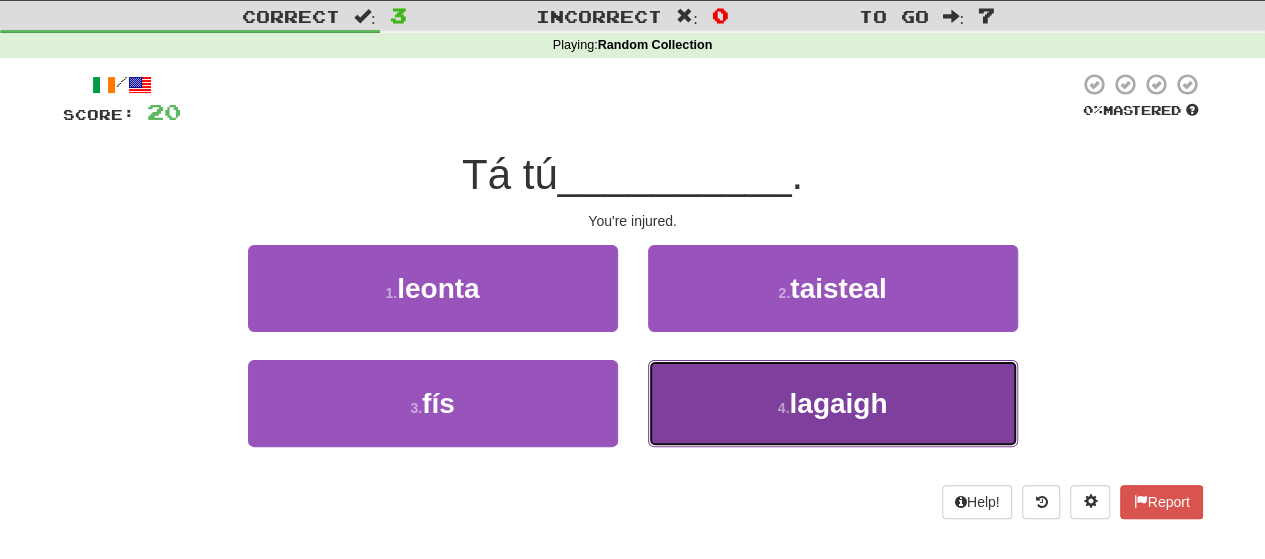 click on "4 .  lagaigh" at bounding box center [833, 403] 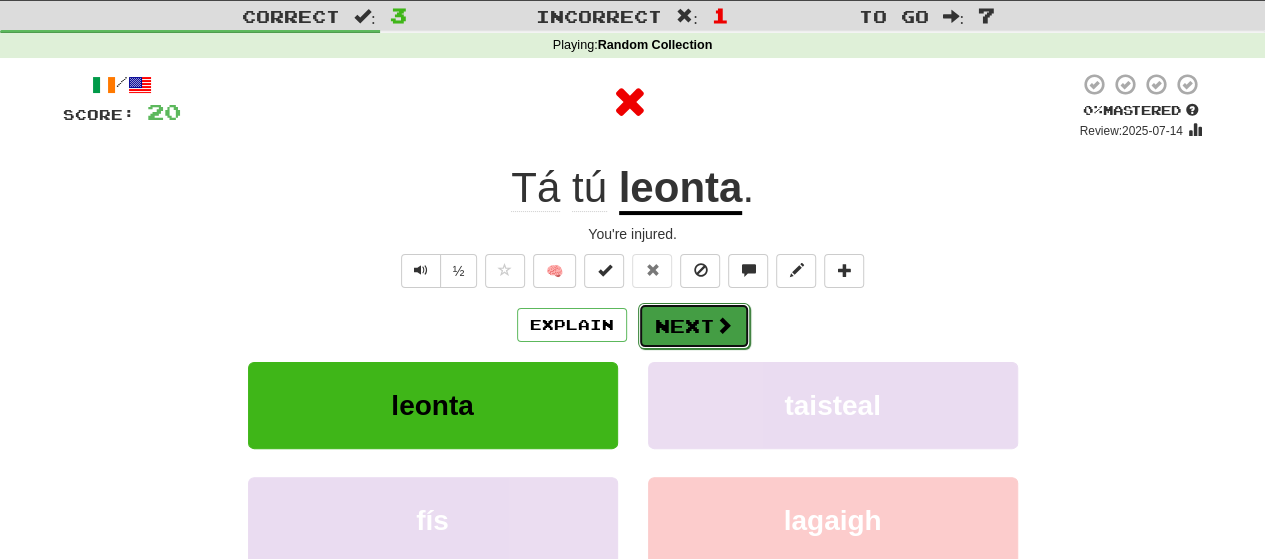 click at bounding box center (724, 325) 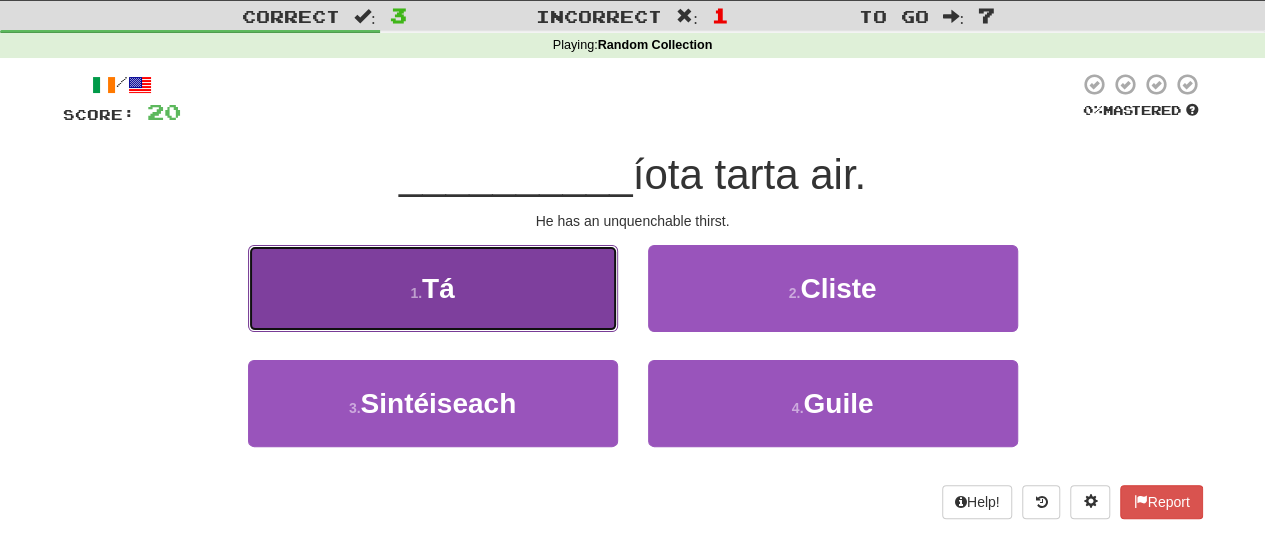 click on "1 .  Tá" at bounding box center [433, 288] 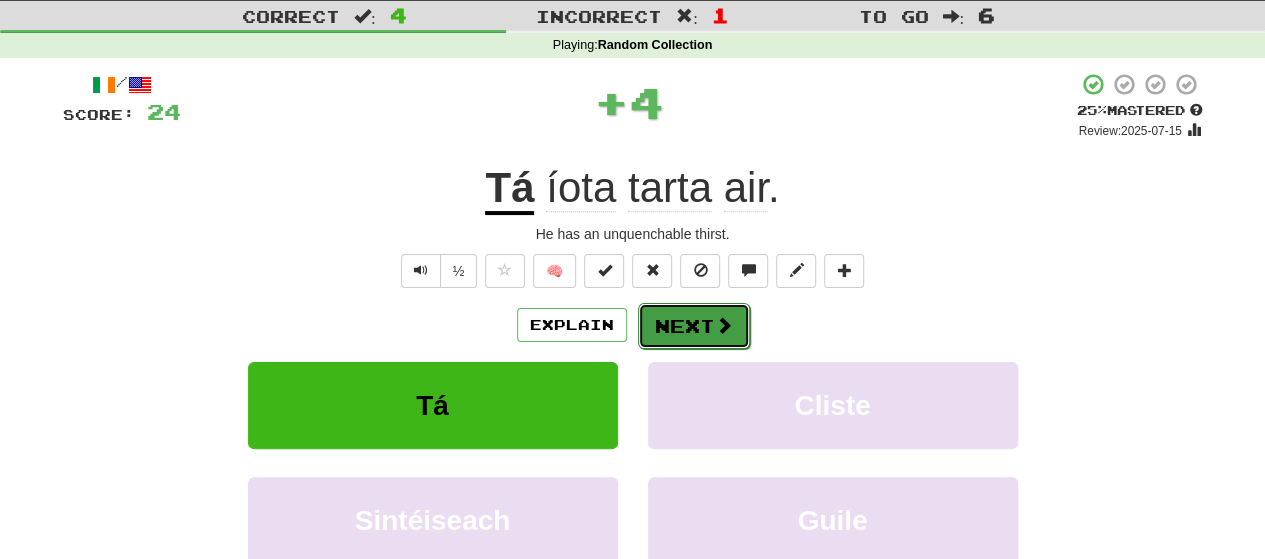 click on "Next" at bounding box center [694, 326] 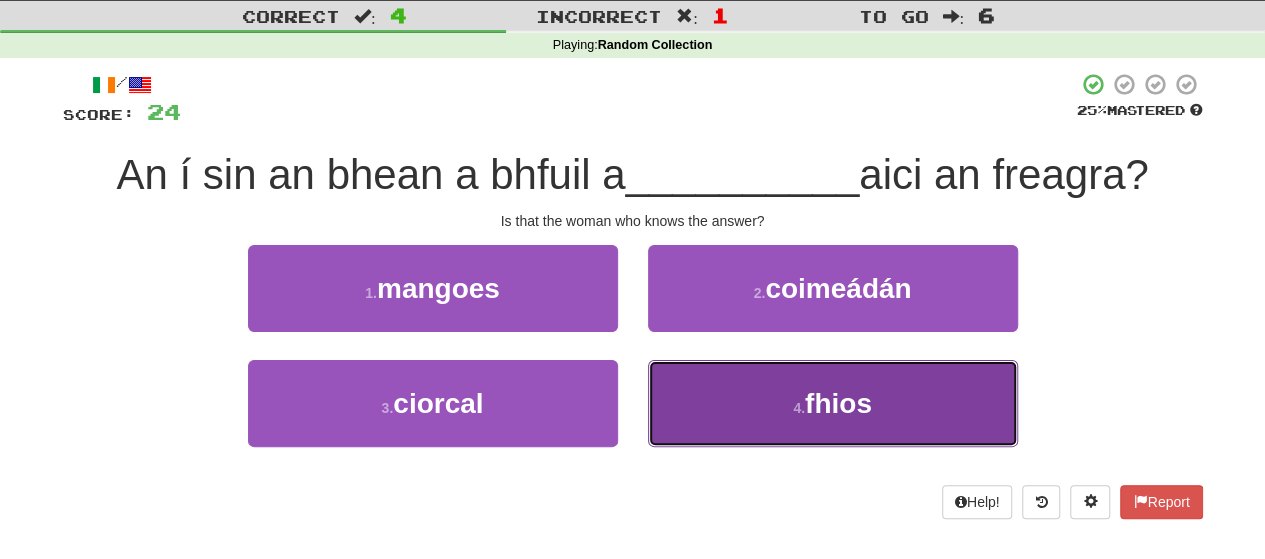 click on "4 .  fhios" at bounding box center (833, 403) 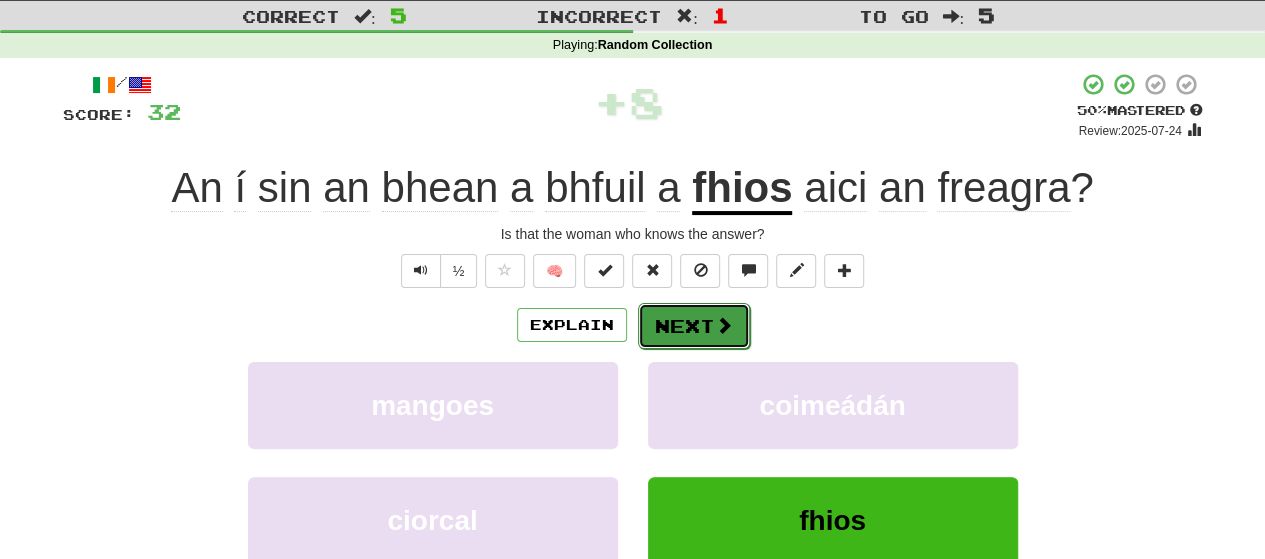 click on "Next" at bounding box center [694, 326] 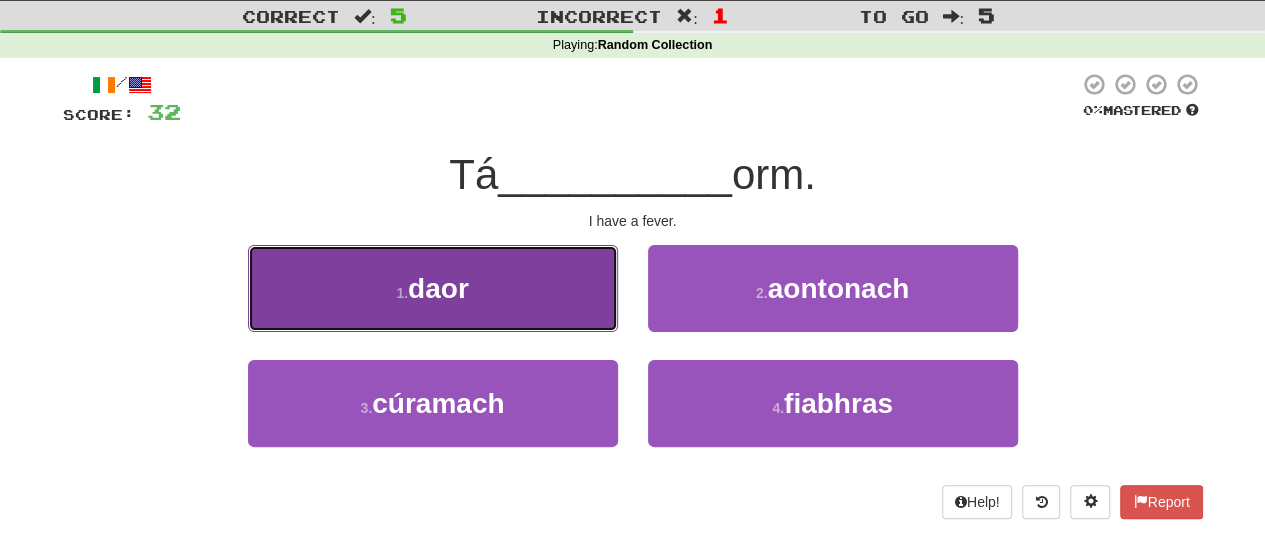 click on "1 .  daor" at bounding box center (433, 288) 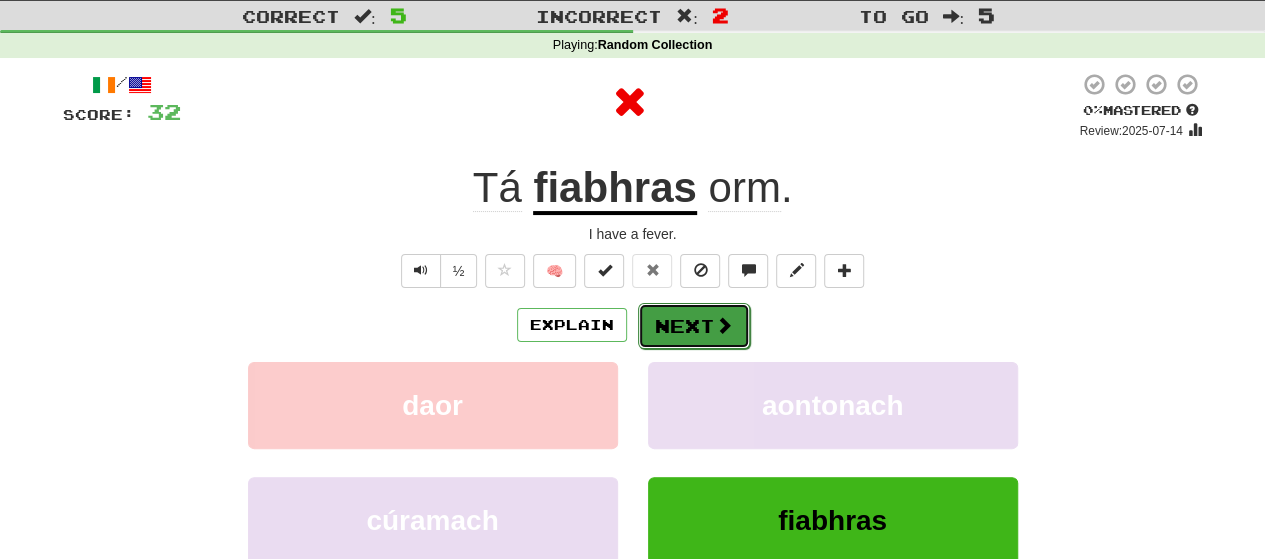 click at bounding box center (724, 325) 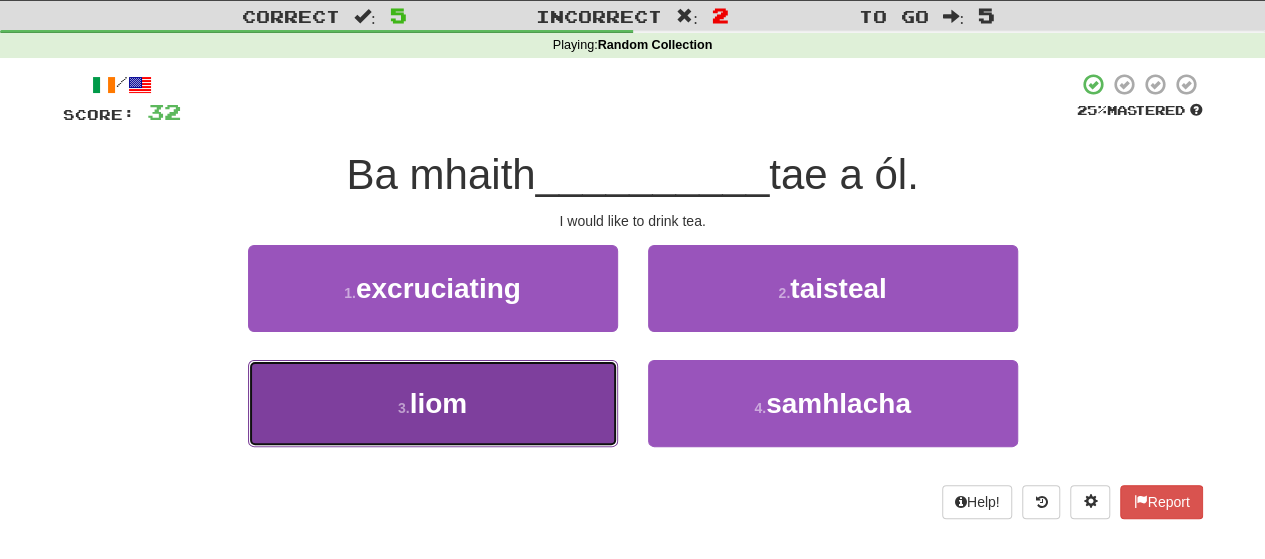 click on "3 .  liom" at bounding box center (433, 403) 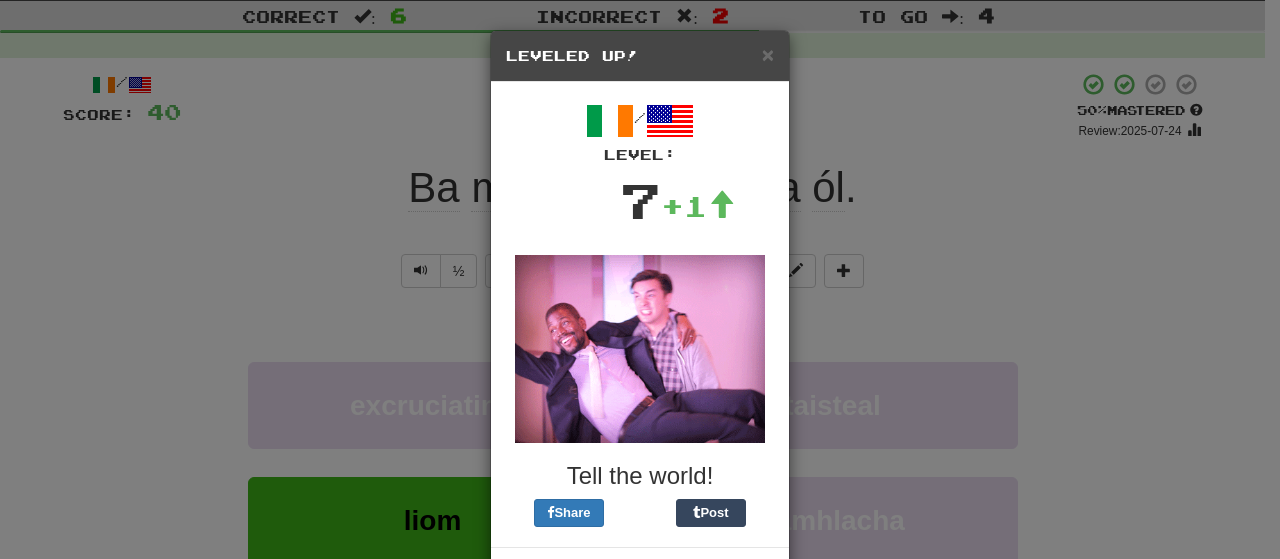 click on "× Leveled Up!" at bounding box center [640, 56] 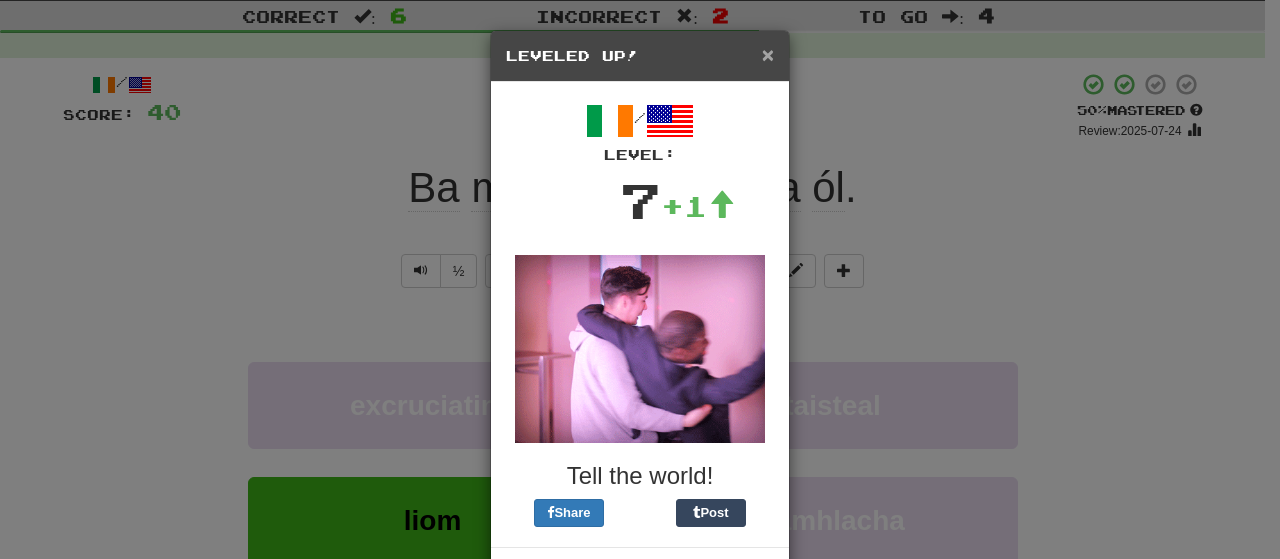 click on "×" at bounding box center [768, 54] 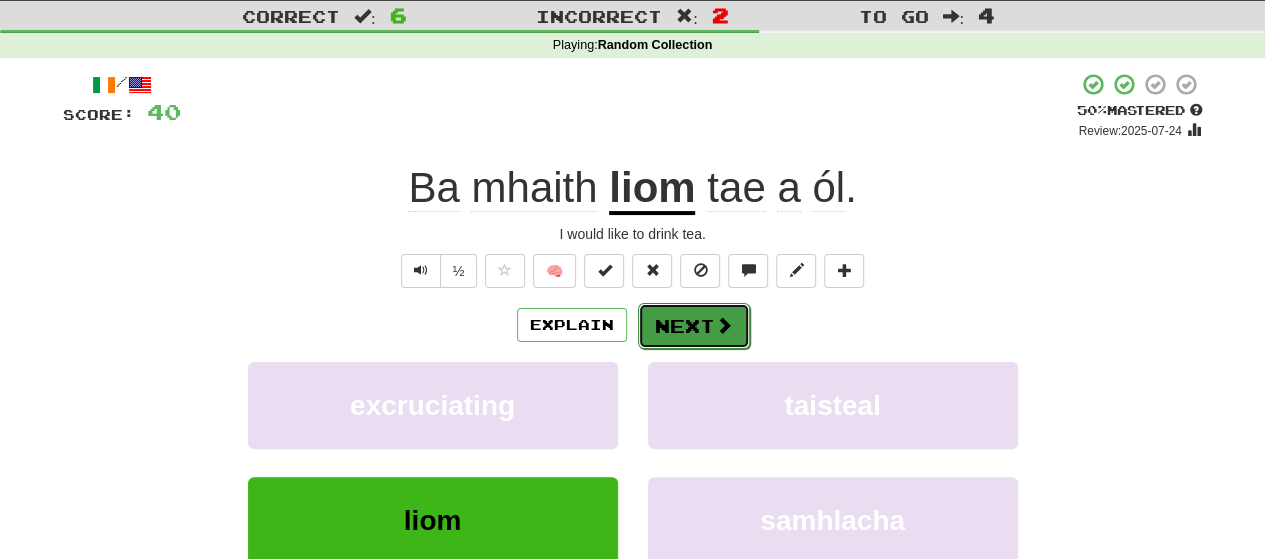 click on "Next" at bounding box center (694, 326) 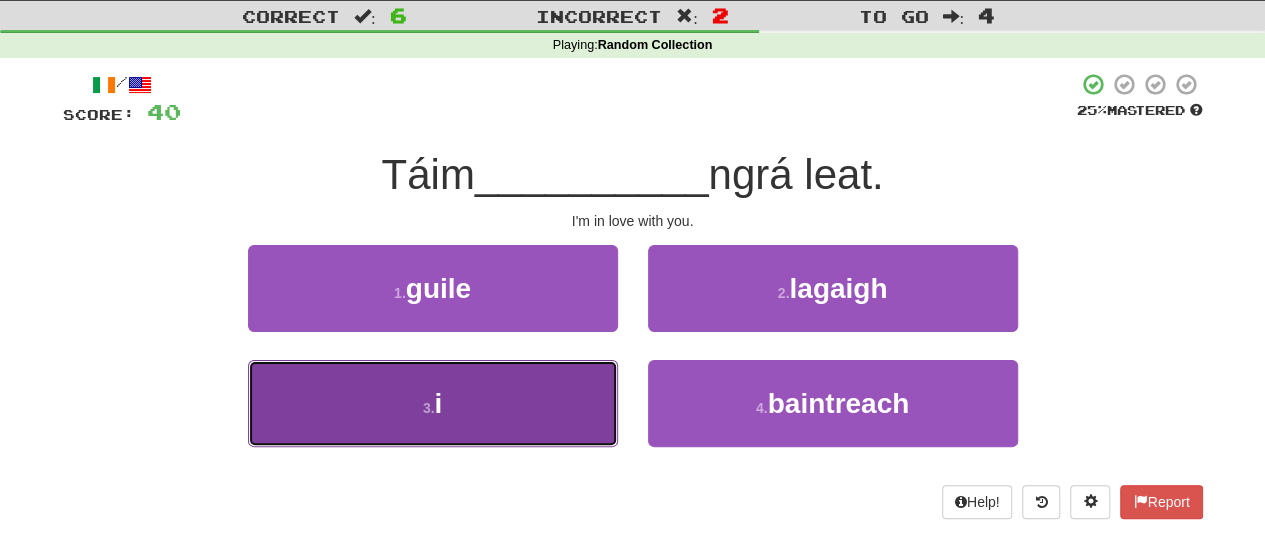 click on "3 .  i" at bounding box center (433, 403) 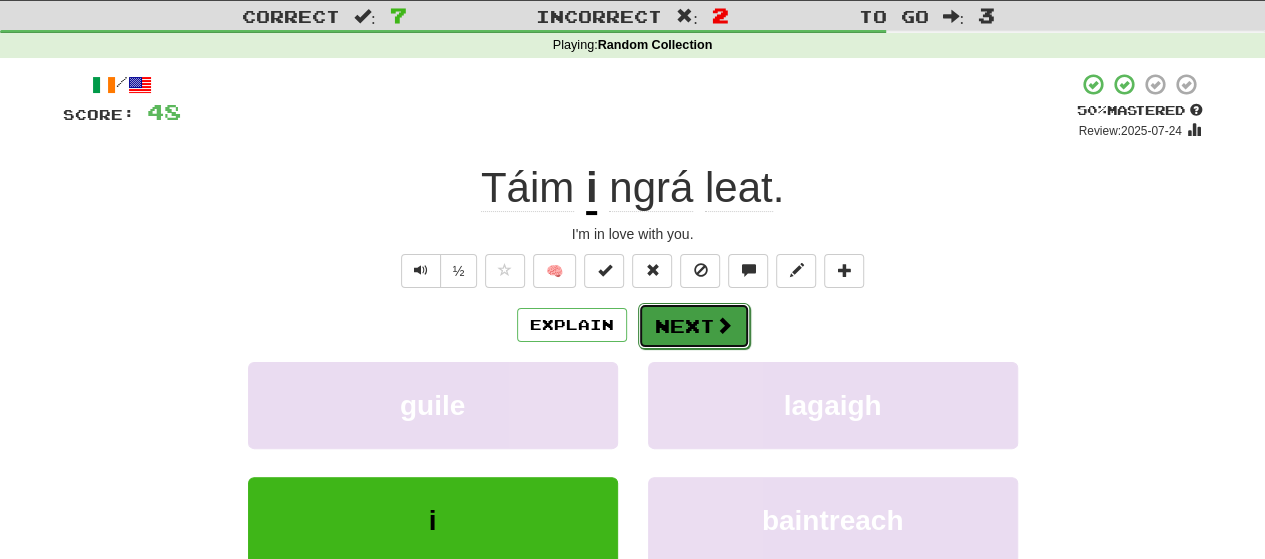 click on "Next" at bounding box center [694, 326] 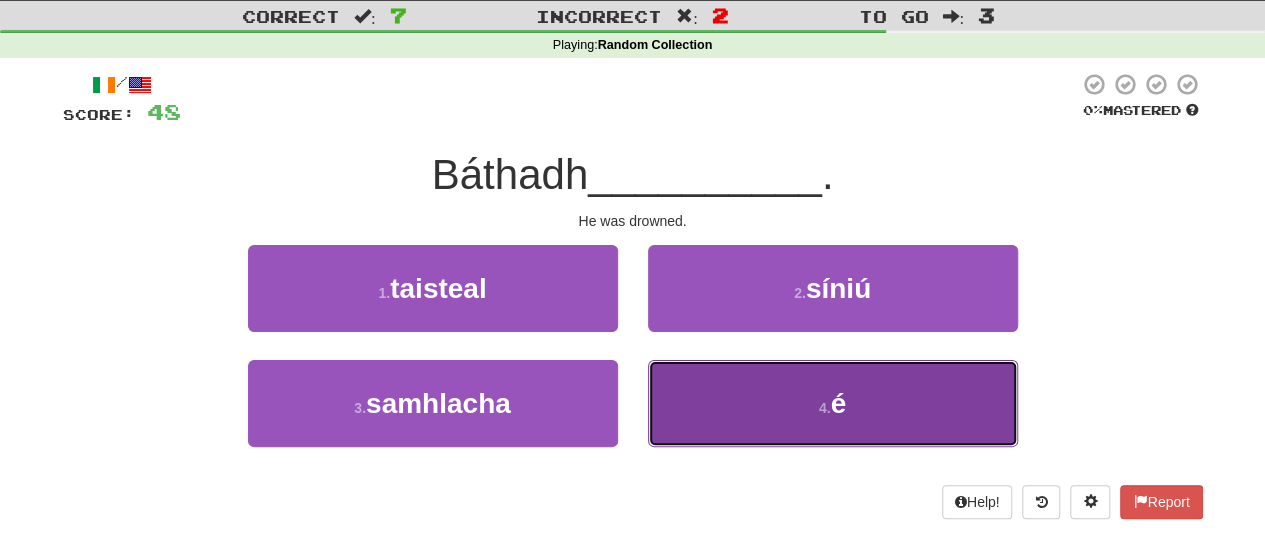 click on "4 .  é" at bounding box center [833, 403] 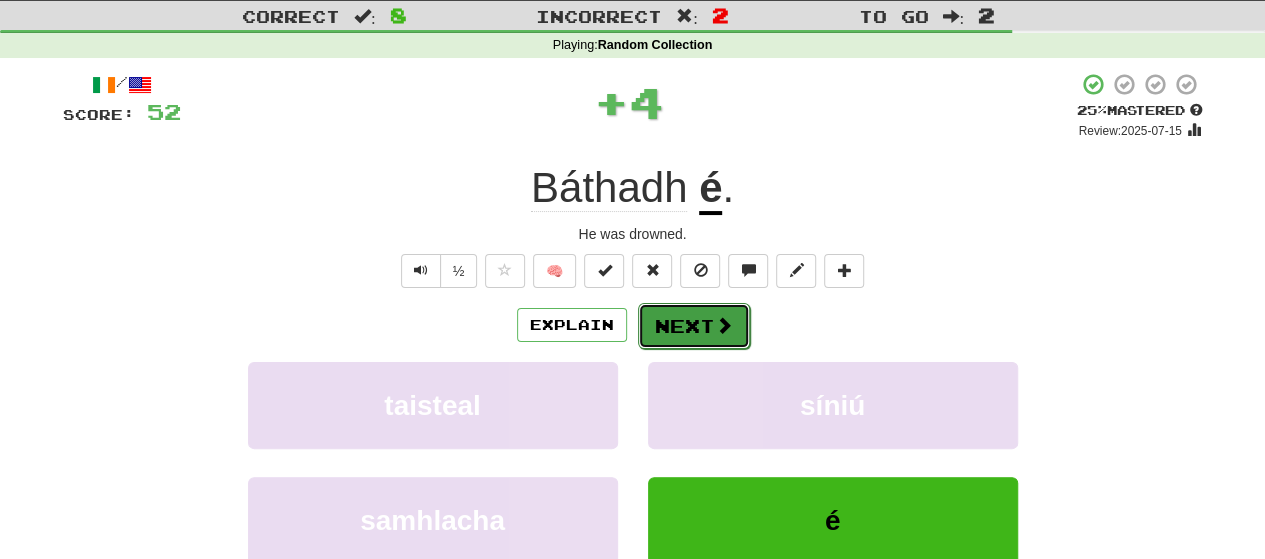 click at bounding box center (724, 325) 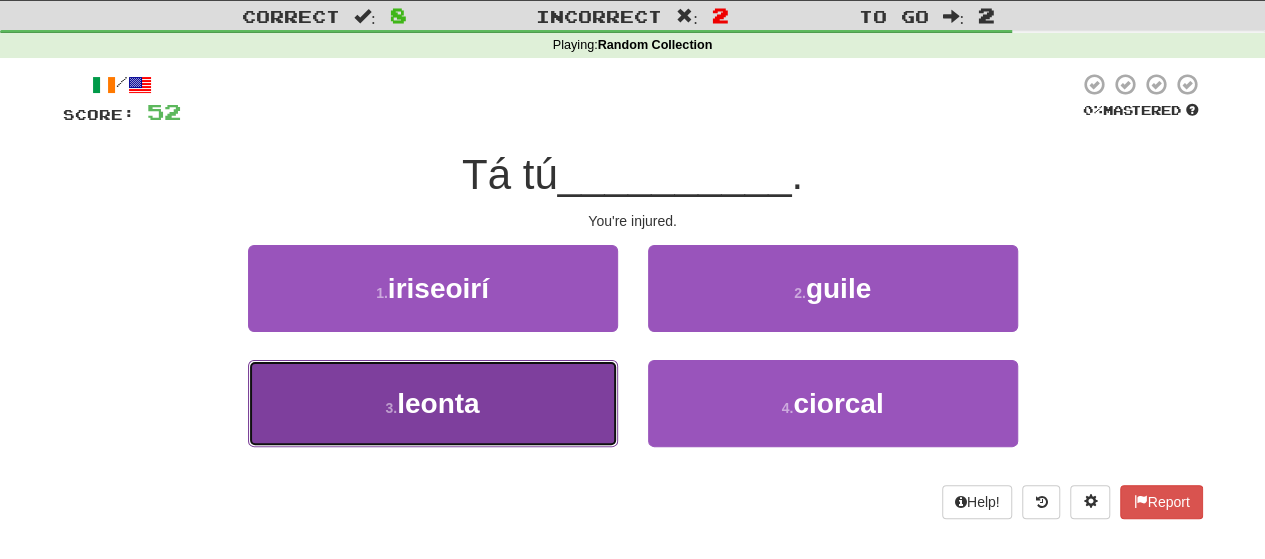 click on "3 .  leonta" at bounding box center (433, 403) 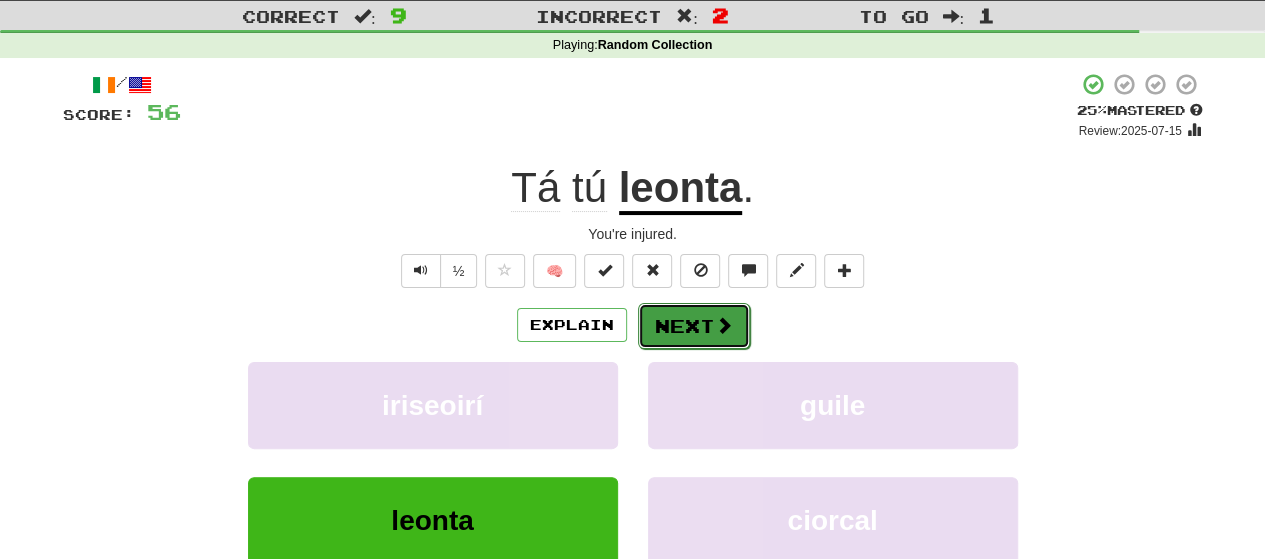 click on "Next" at bounding box center (694, 326) 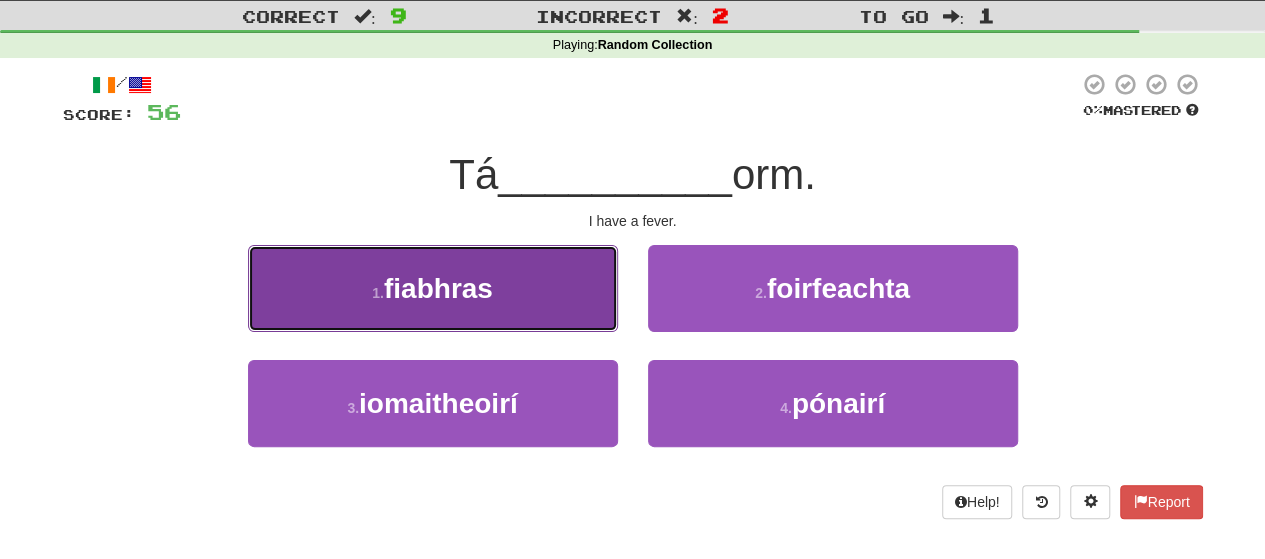 click on "1 .  fiabhras" at bounding box center (433, 288) 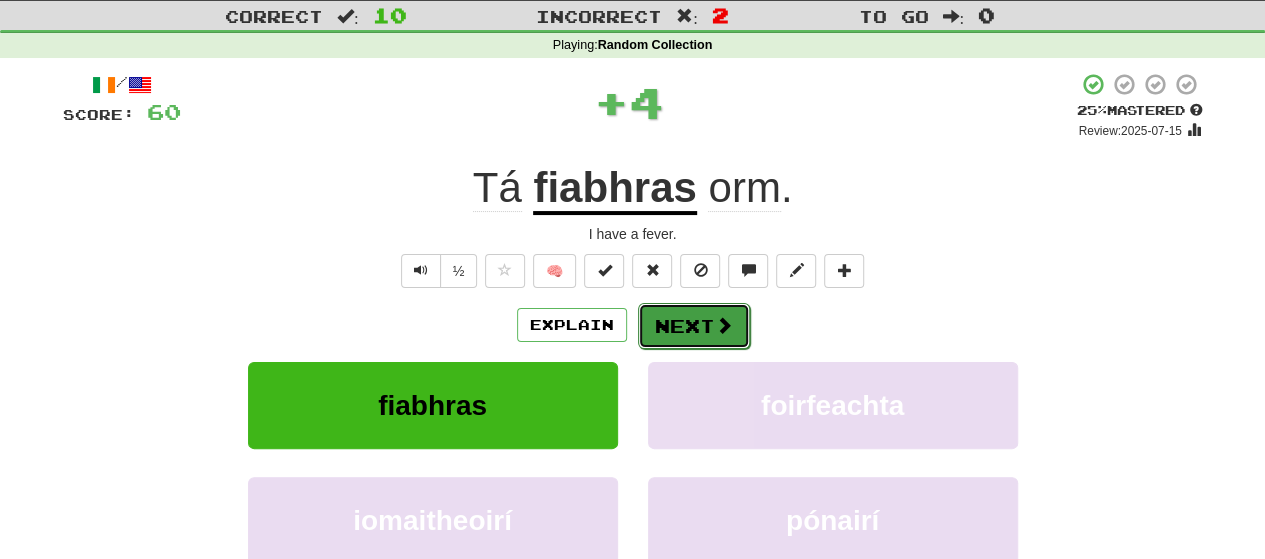 click on "Next" at bounding box center (694, 326) 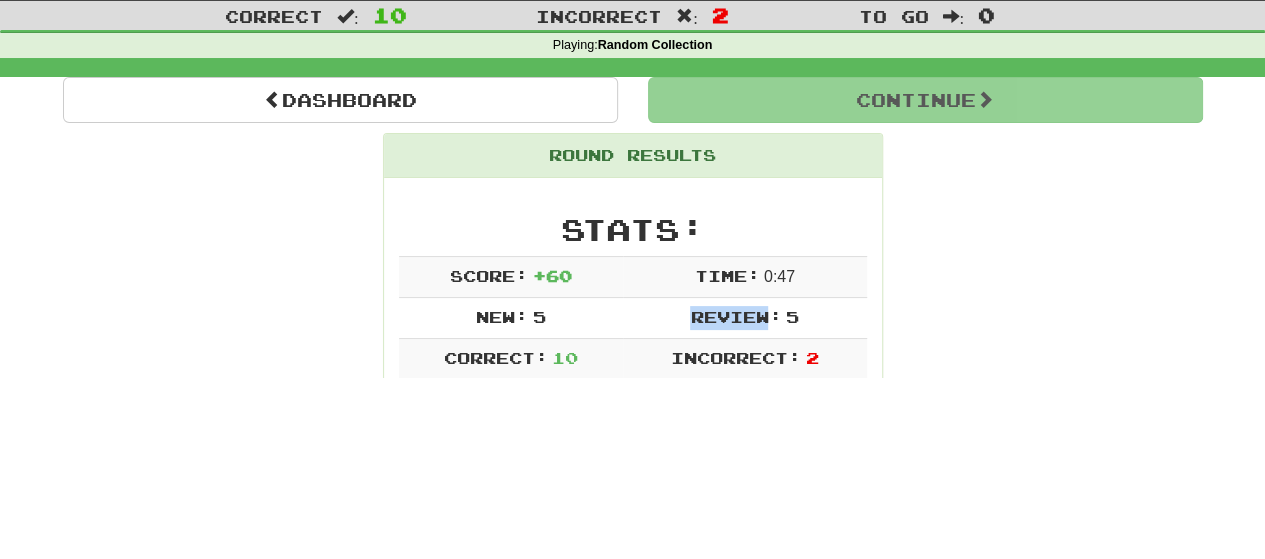 click on "Get fluent faster. Get    Tá" at bounding box center [632, 229] 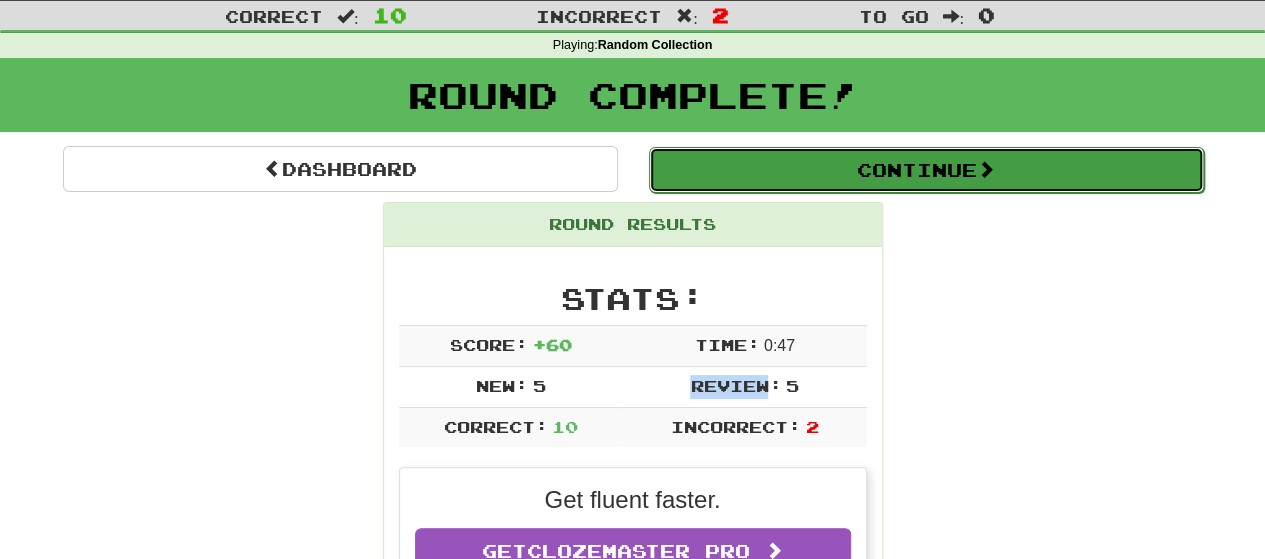 click on "Continue" at bounding box center (926, 170) 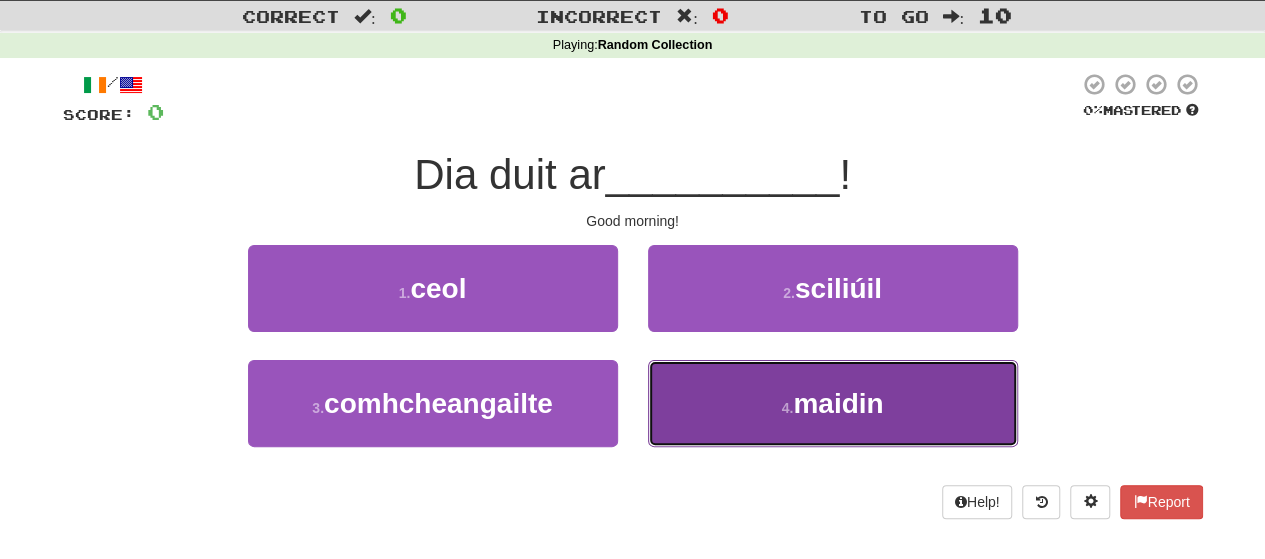 click on "4 .  maidin" at bounding box center (833, 403) 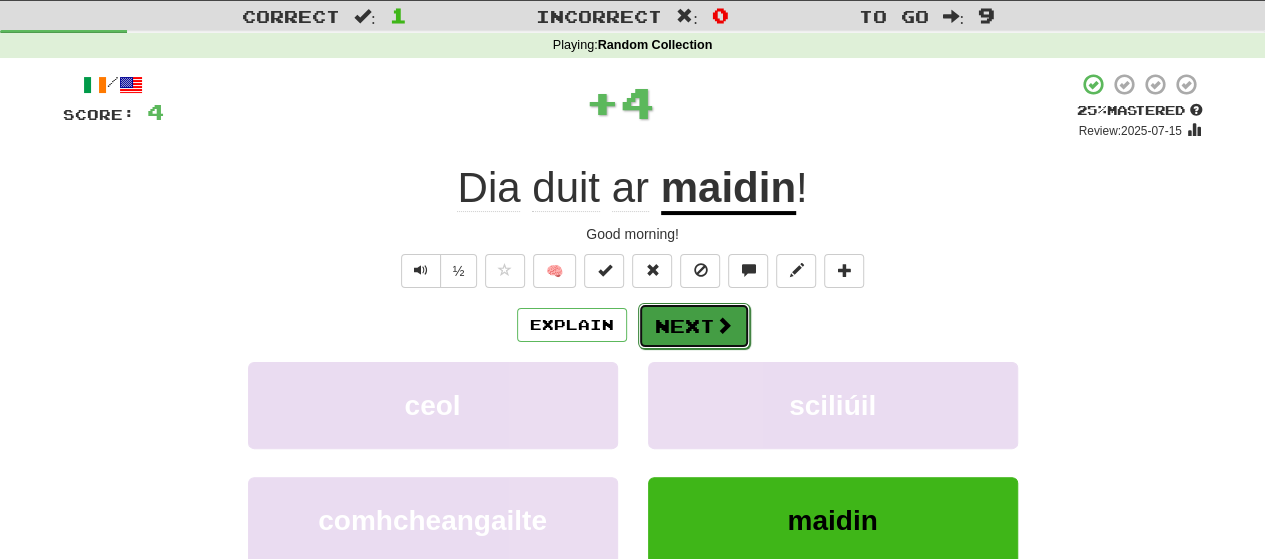 click at bounding box center [724, 325] 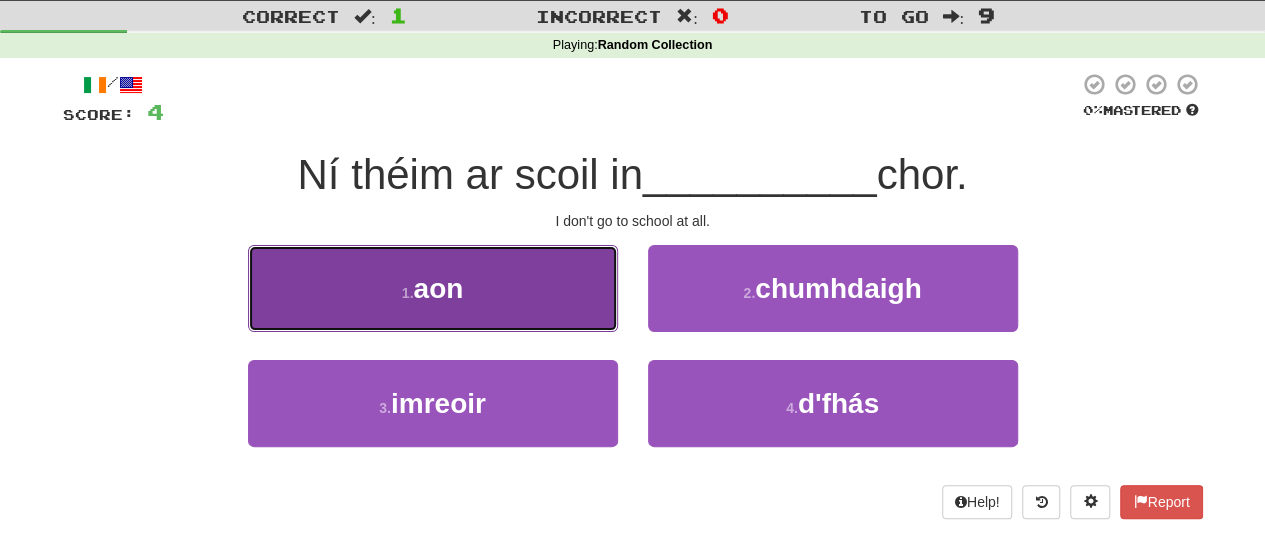 click on "1 .  aon" at bounding box center (433, 288) 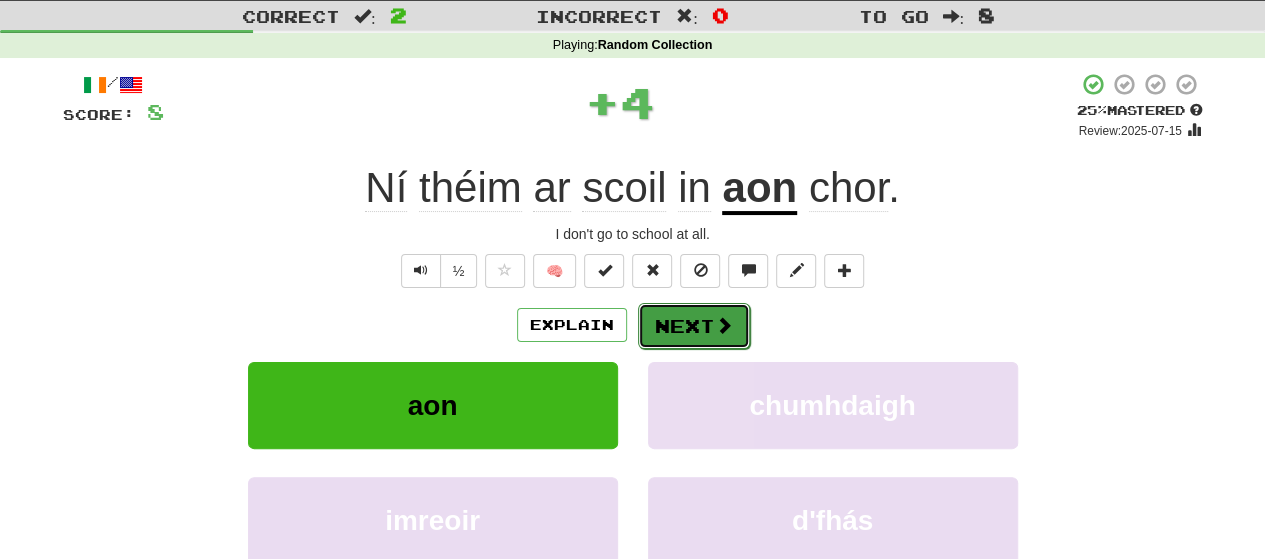 click on "Next" at bounding box center [694, 326] 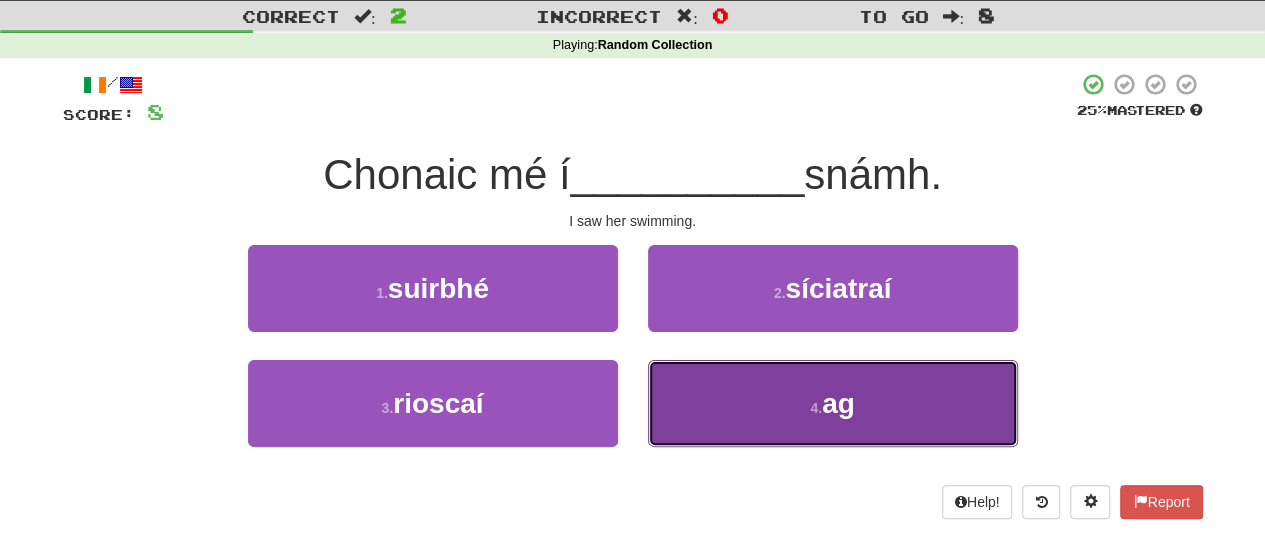 click on "4 .  ag" at bounding box center [833, 403] 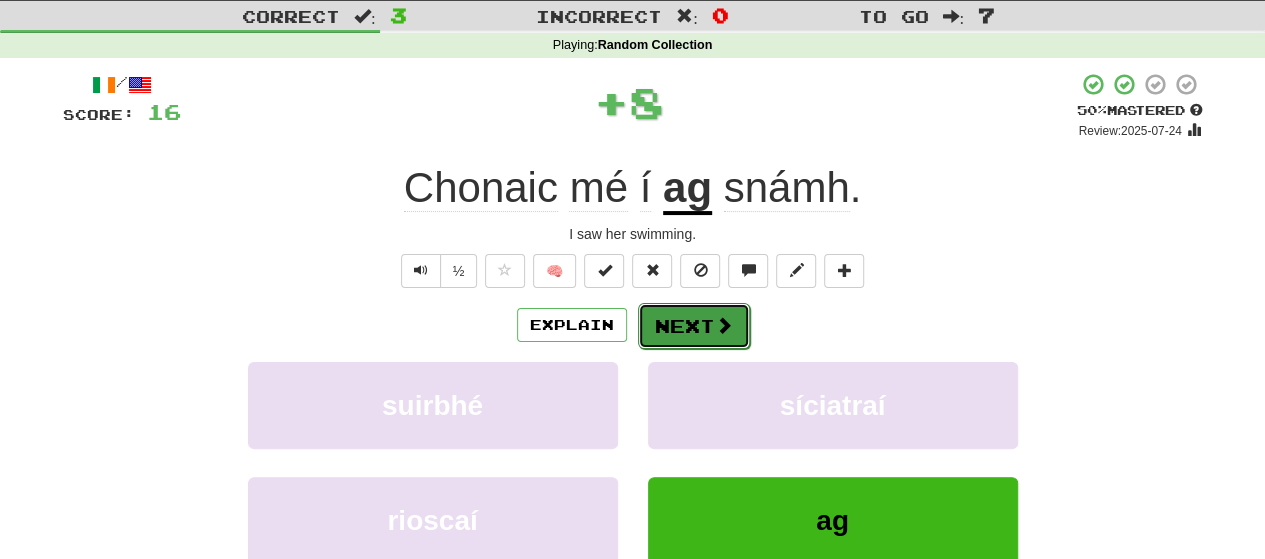 click on "Next" at bounding box center [694, 326] 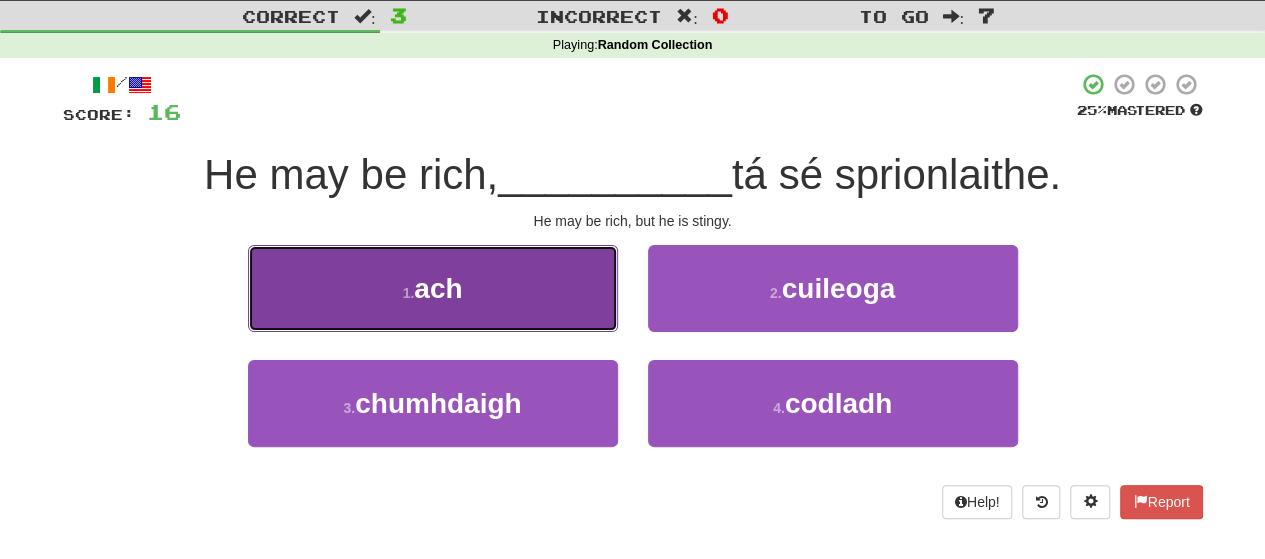 click on "1 .  ach" at bounding box center [433, 288] 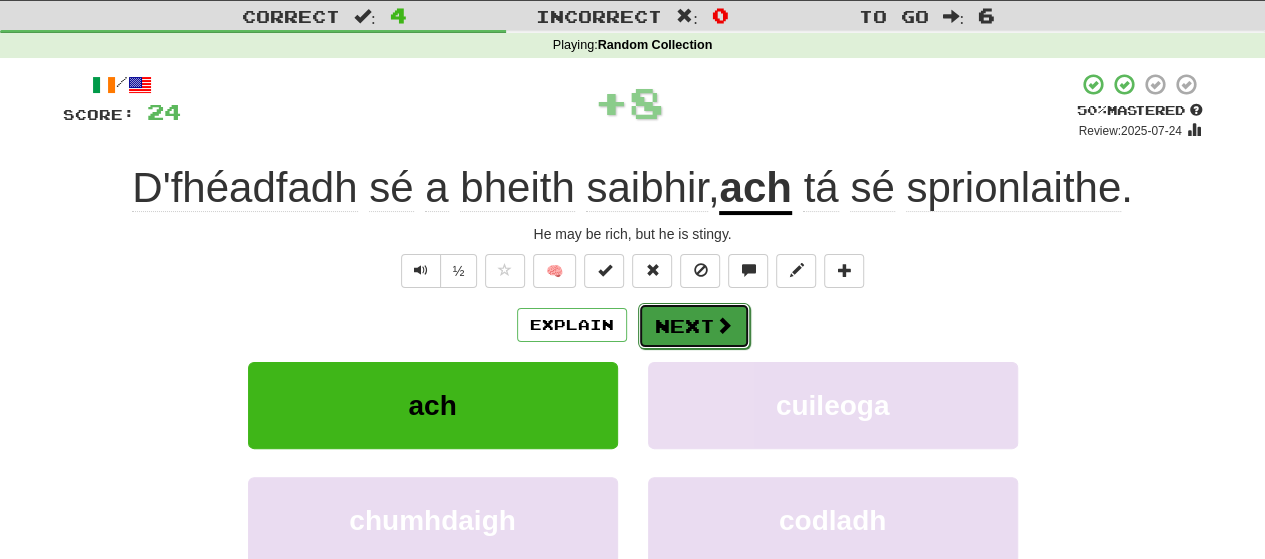 click on "Next" at bounding box center [694, 326] 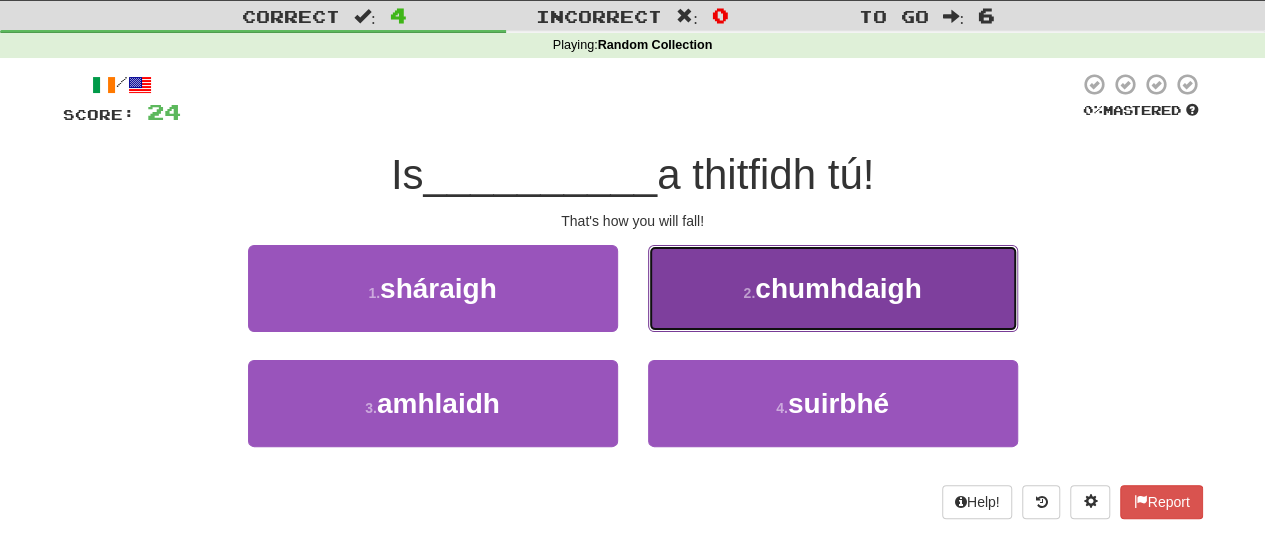 click on "chumhdaigh" at bounding box center (838, 288) 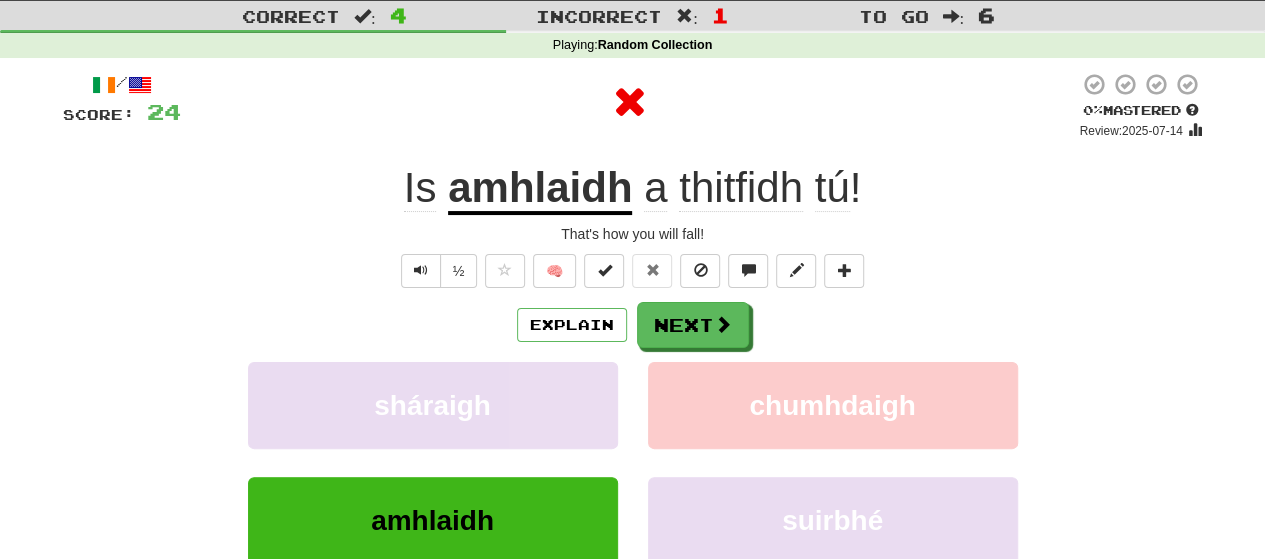 click on "amhlaidh" at bounding box center [540, 189] 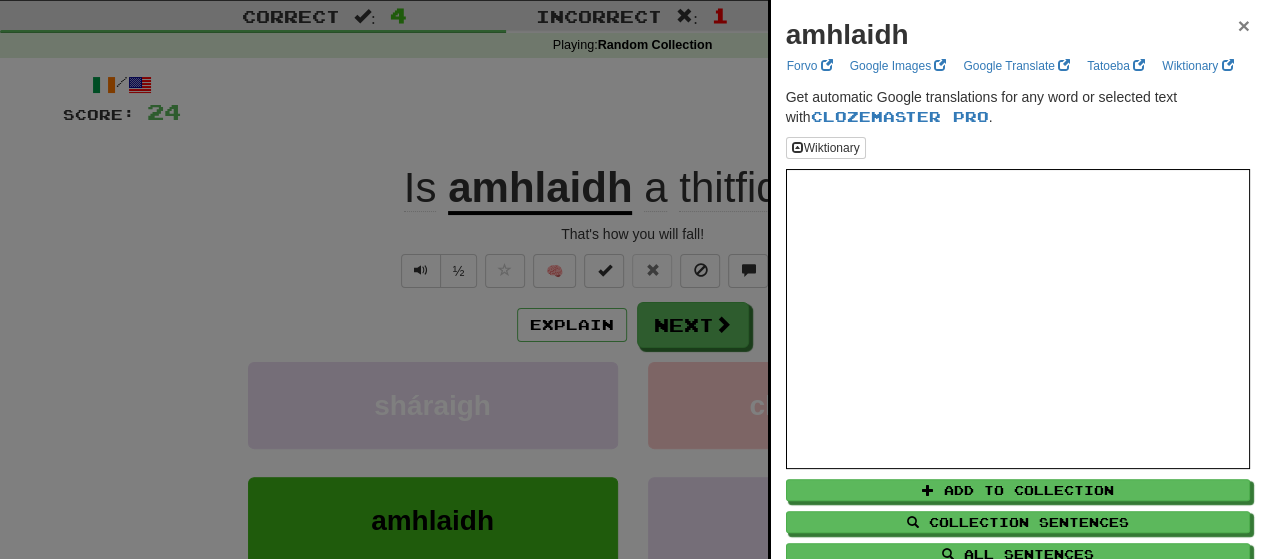 click on "×" at bounding box center (1244, 25) 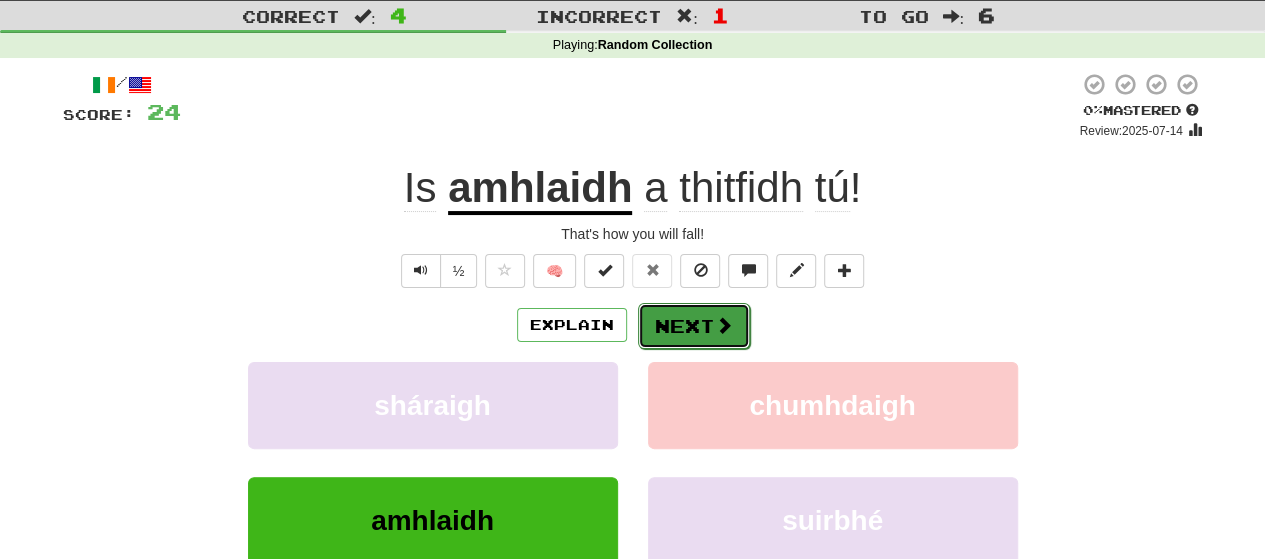 click at bounding box center [724, 325] 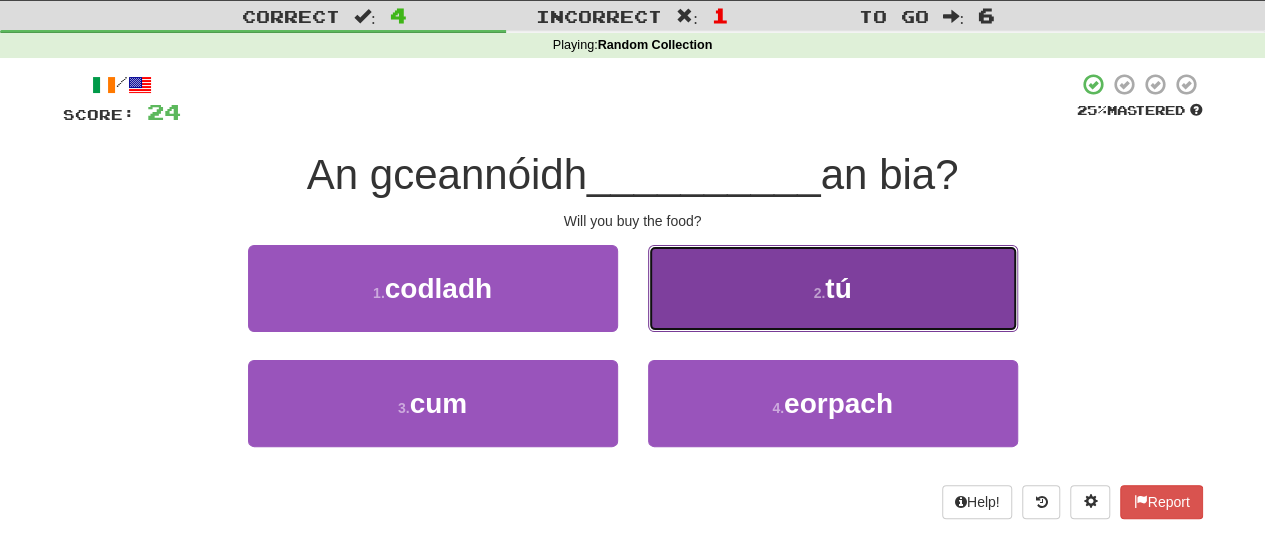 click on "2 .  tú" at bounding box center [833, 288] 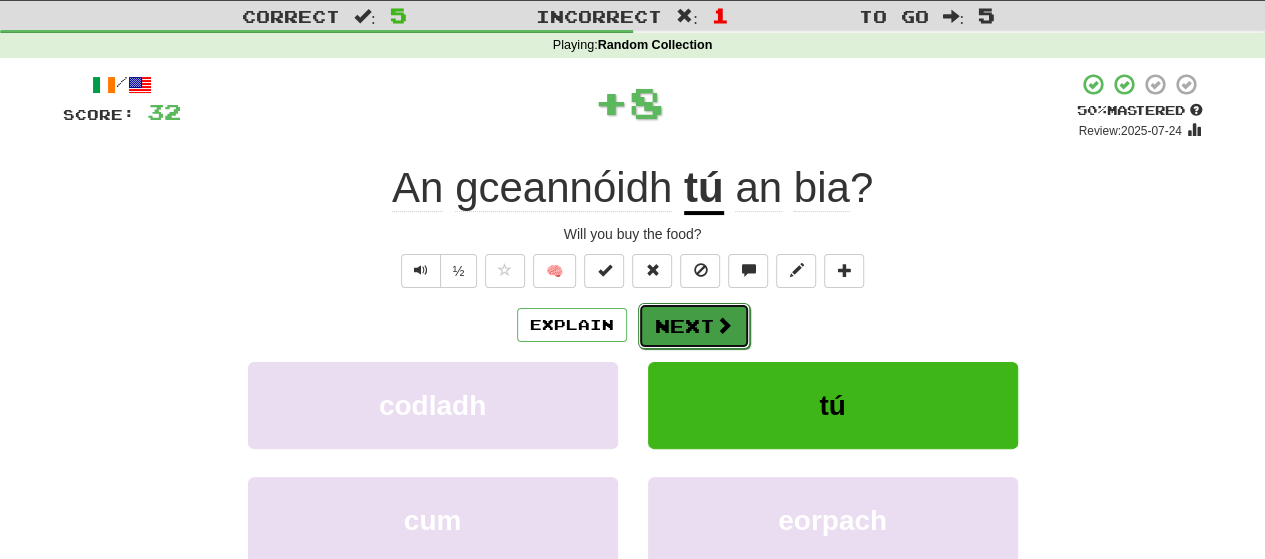 click on "Next" at bounding box center (694, 326) 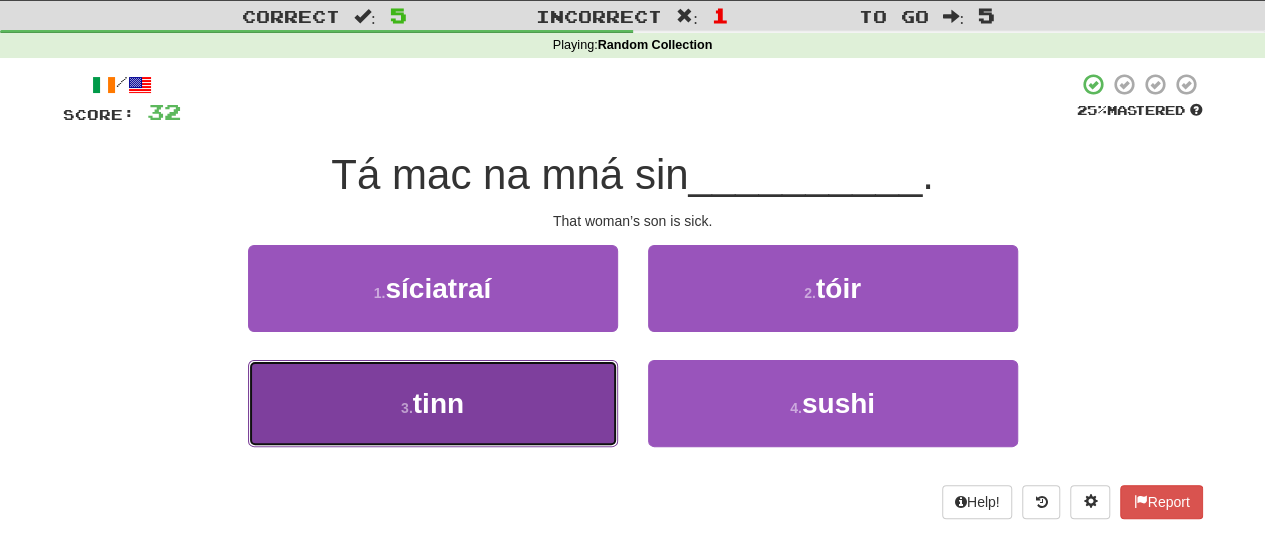 click on "3 .  tinn" at bounding box center (433, 403) 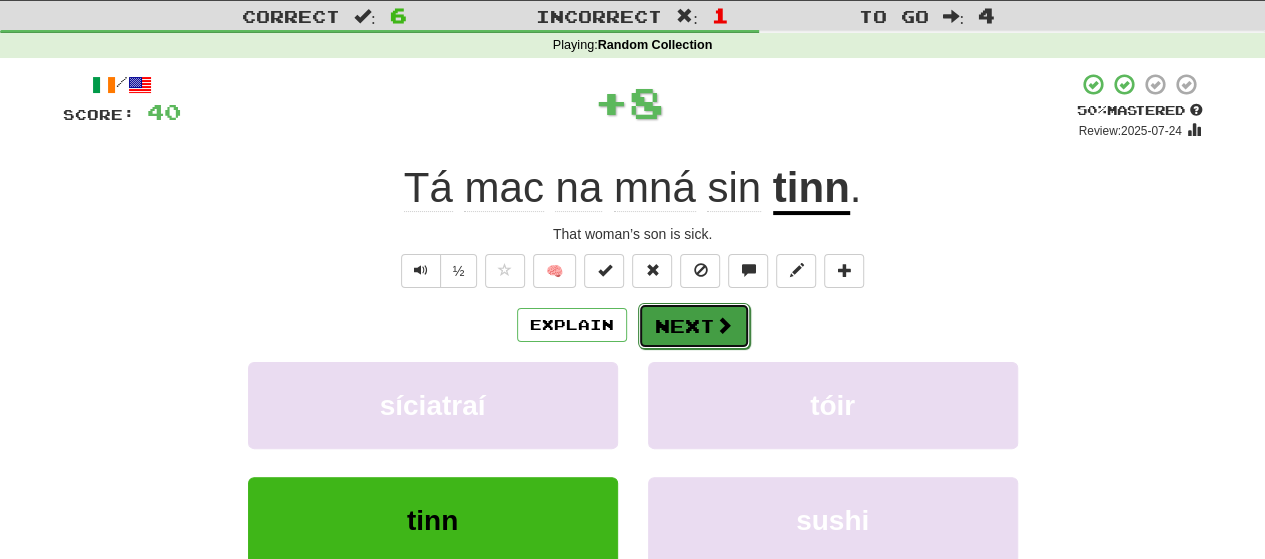 click on "Next" at bounding box center [694, 326] 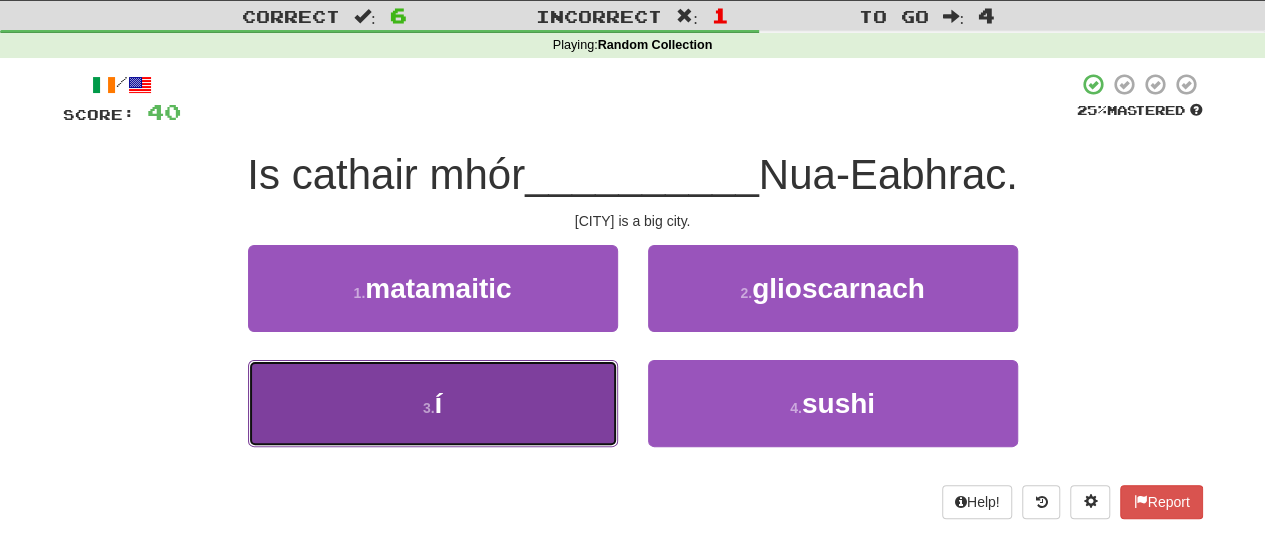 click on "3 .  í" at bounding box center [433, 403] 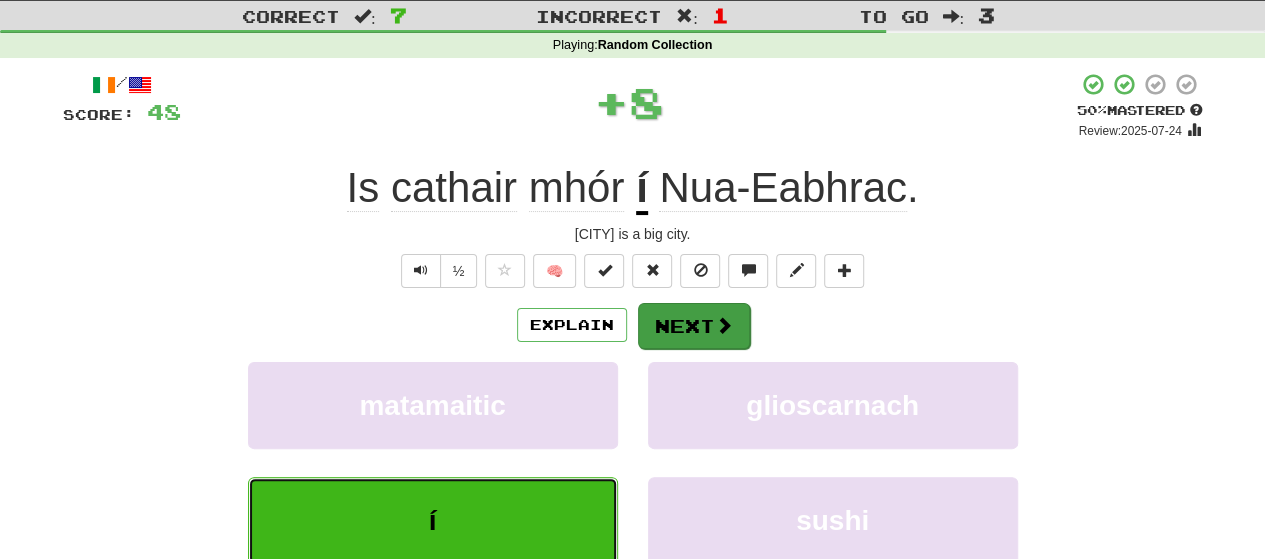 type 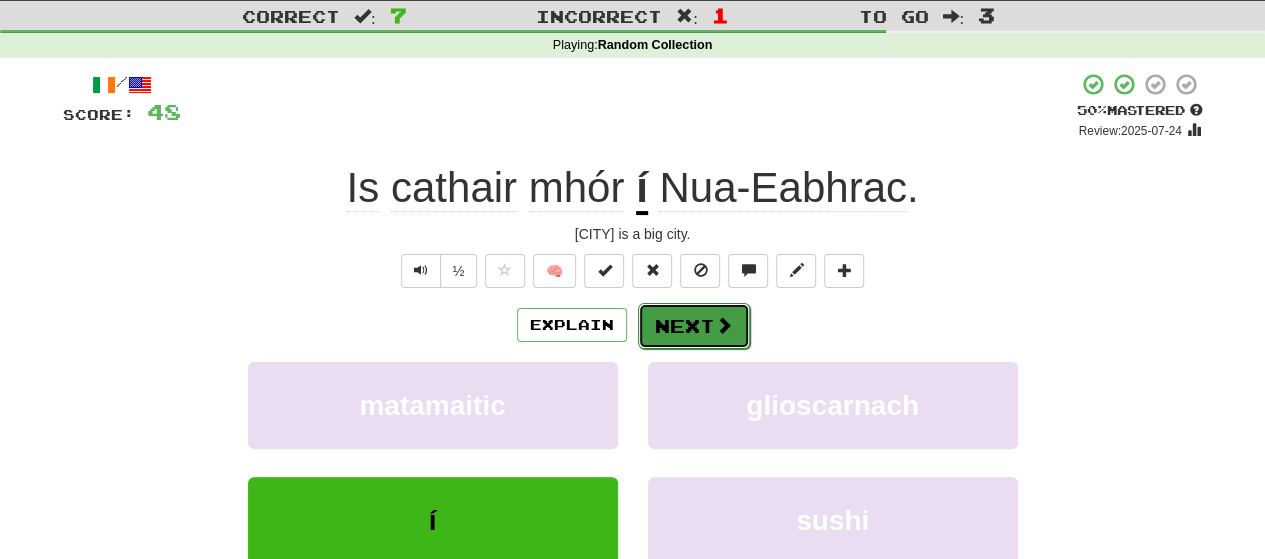 click on "Next" at bounding box center (694, 326) 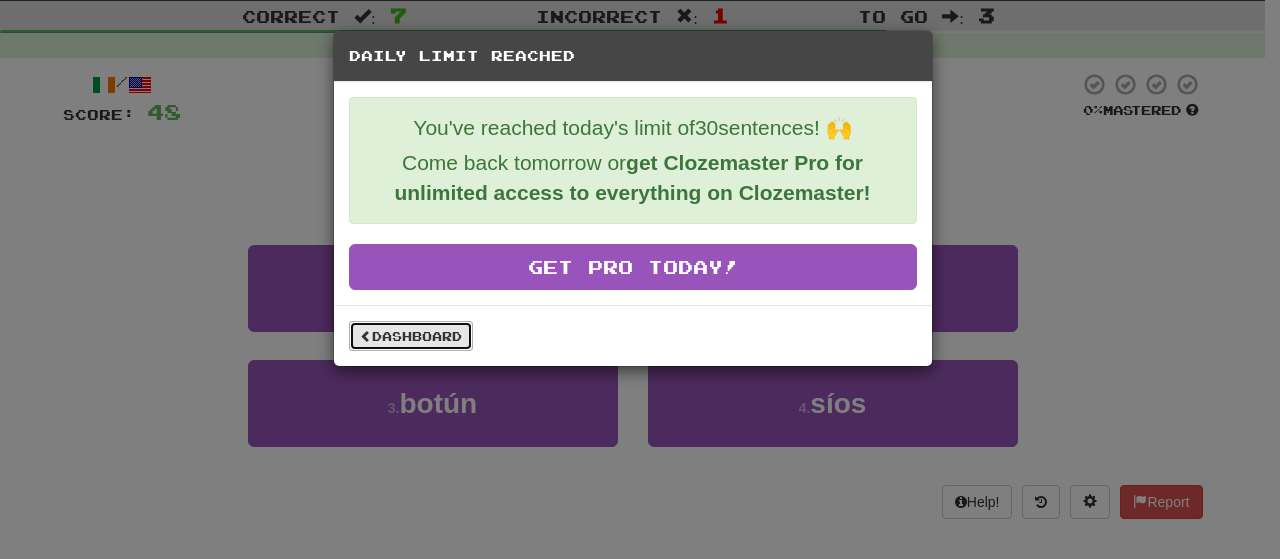 click on "Dashboard" at bounding box center (411, 336) 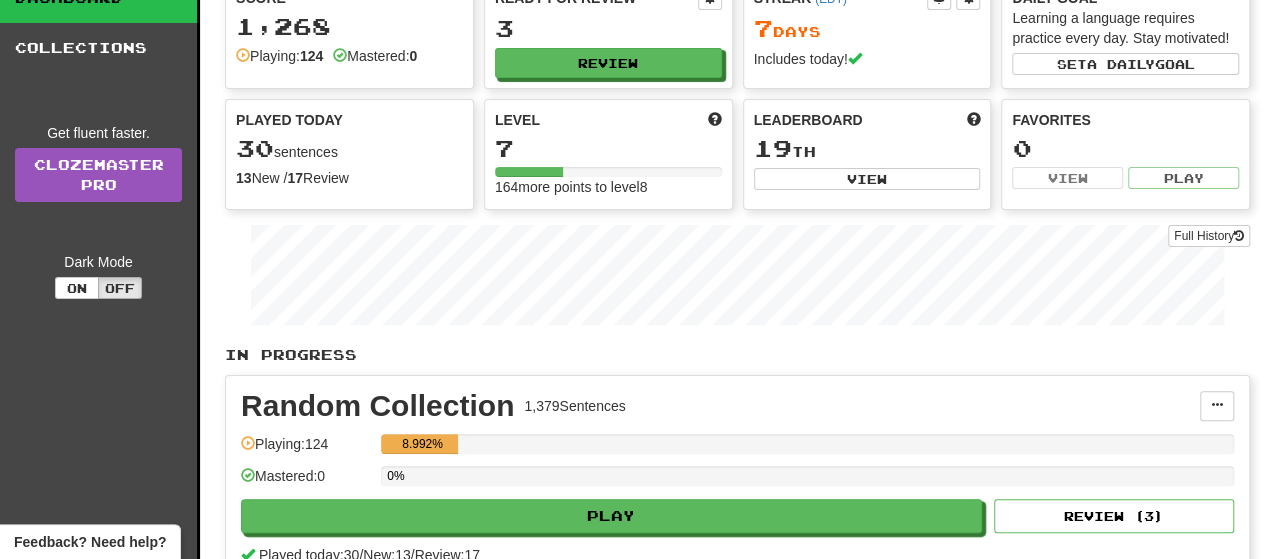 scroll, scrollTop: 0, scrollLeft: 0, axis: both 